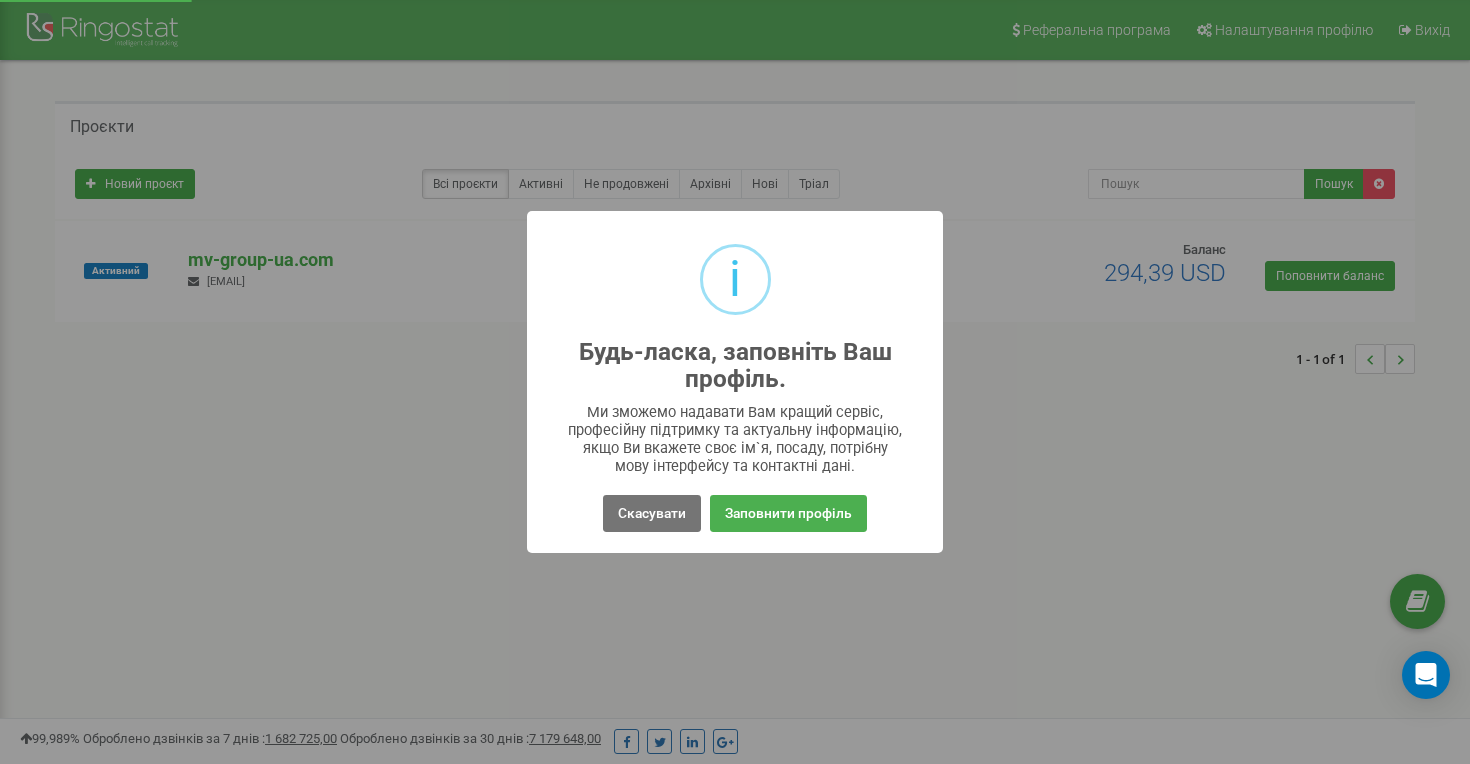 scroll, scrollTop: 0, scrollLeft: 0, axis: both 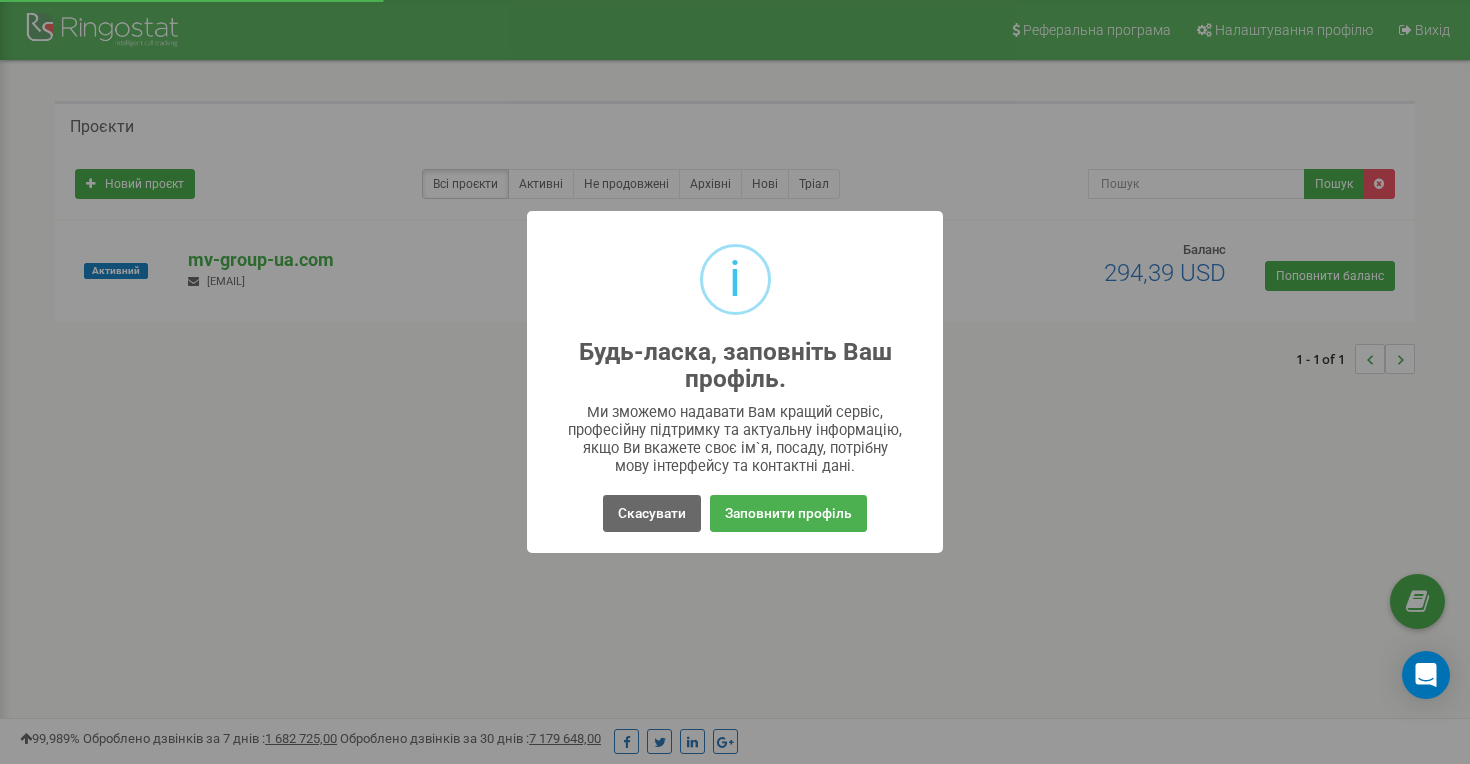 click on "Скасувати" at bounding box center [652, 513] 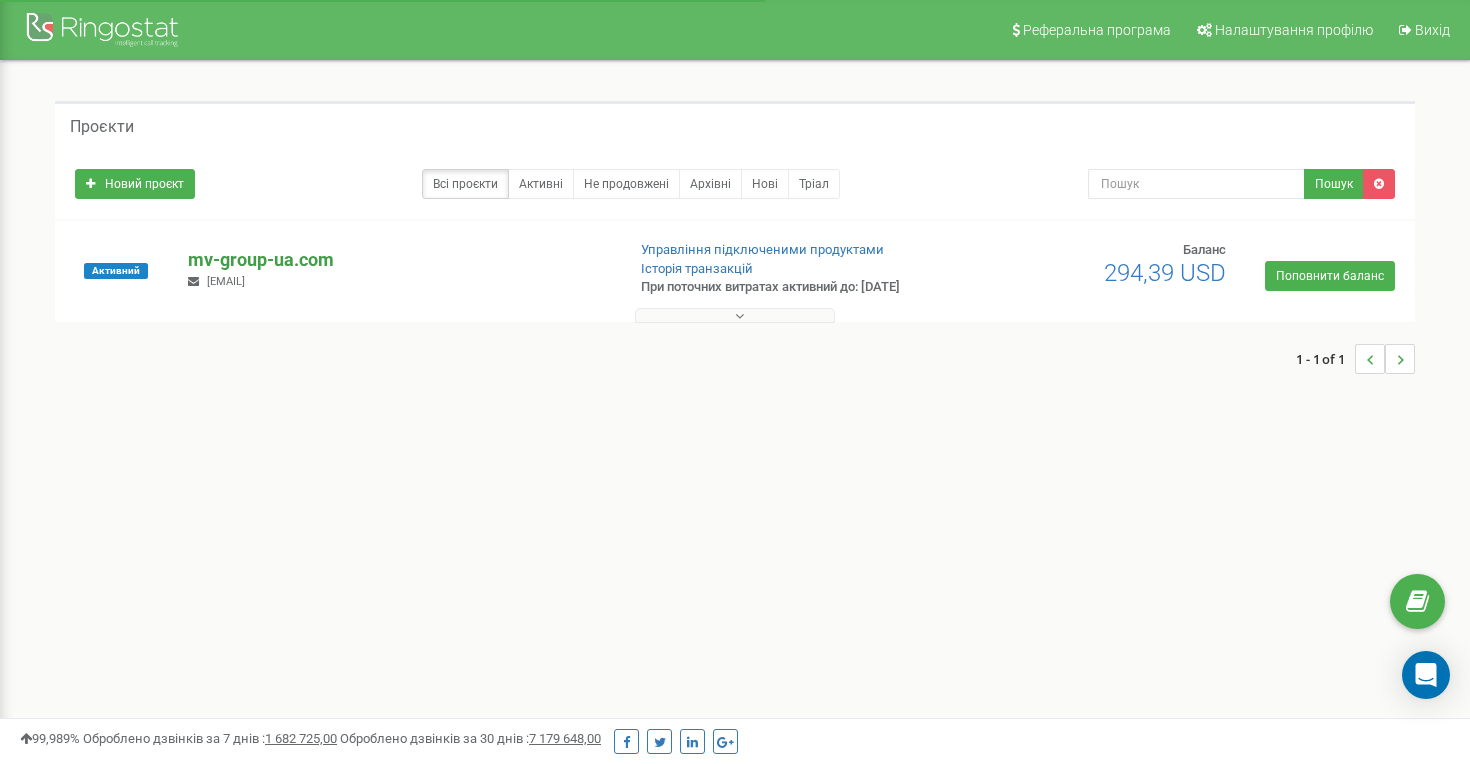 click on "mv-group-ua.com" at bounding box center [398, 260] 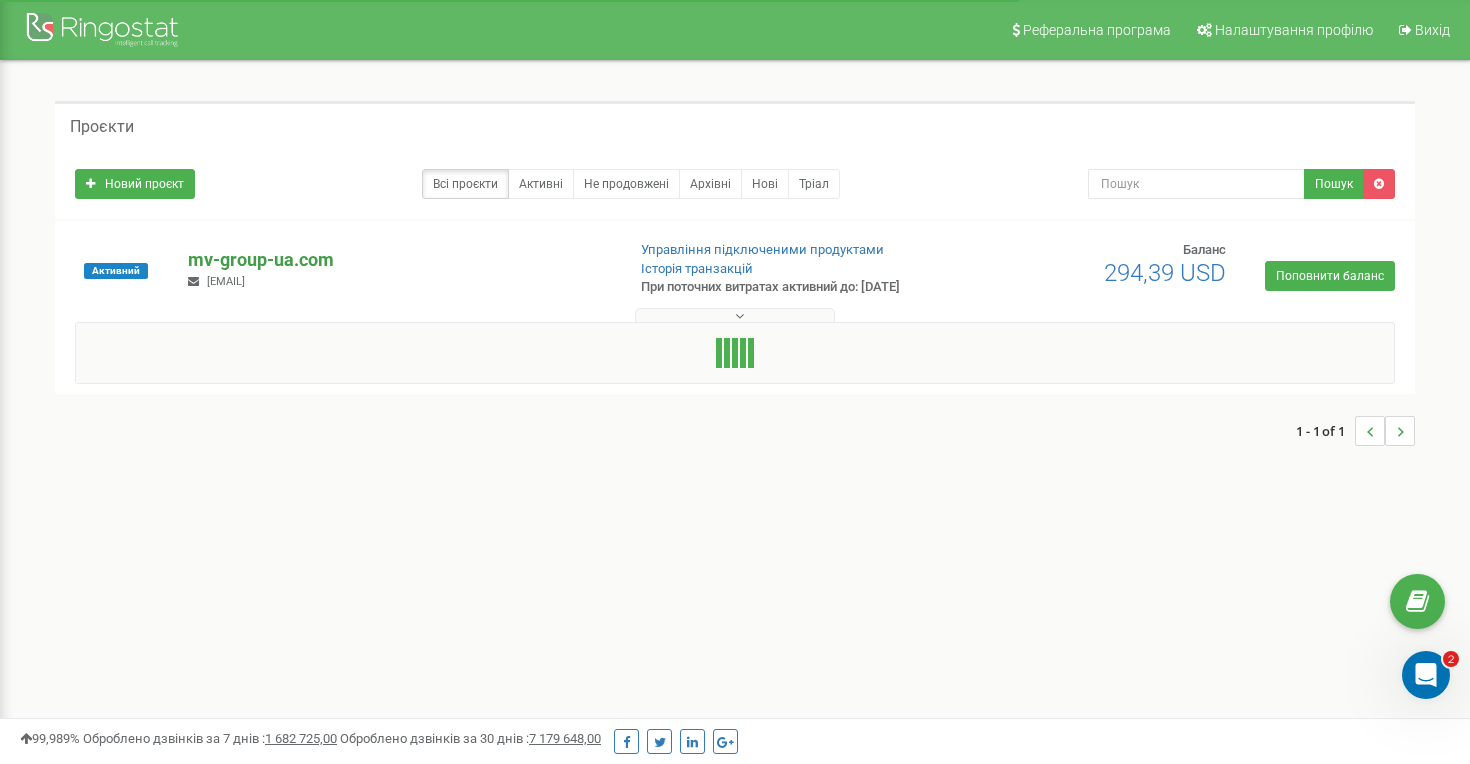 scroll, scrollTop: 0, scrollLeft: 0, axis: both 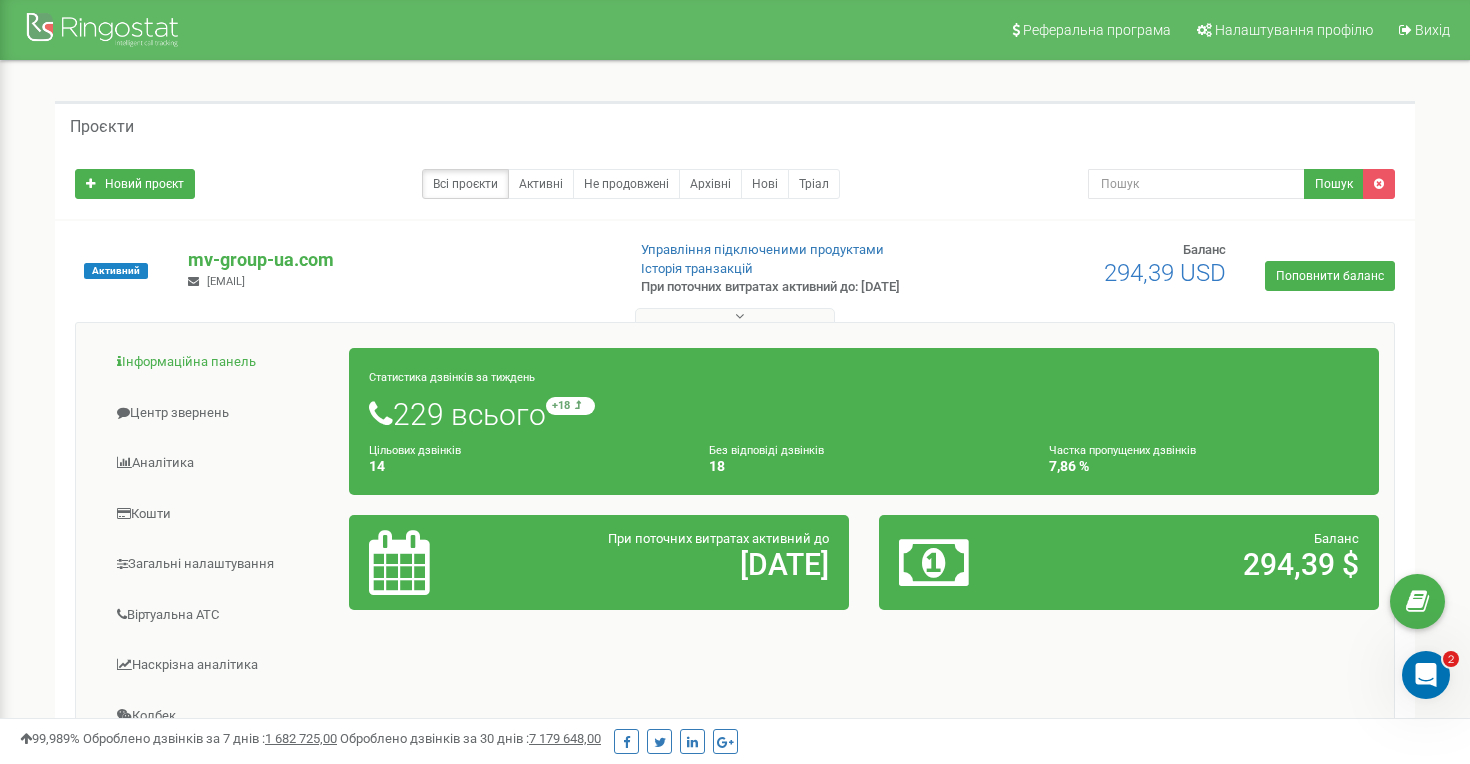 click on "Інформаційна панель" at bounding box center [220, 362] 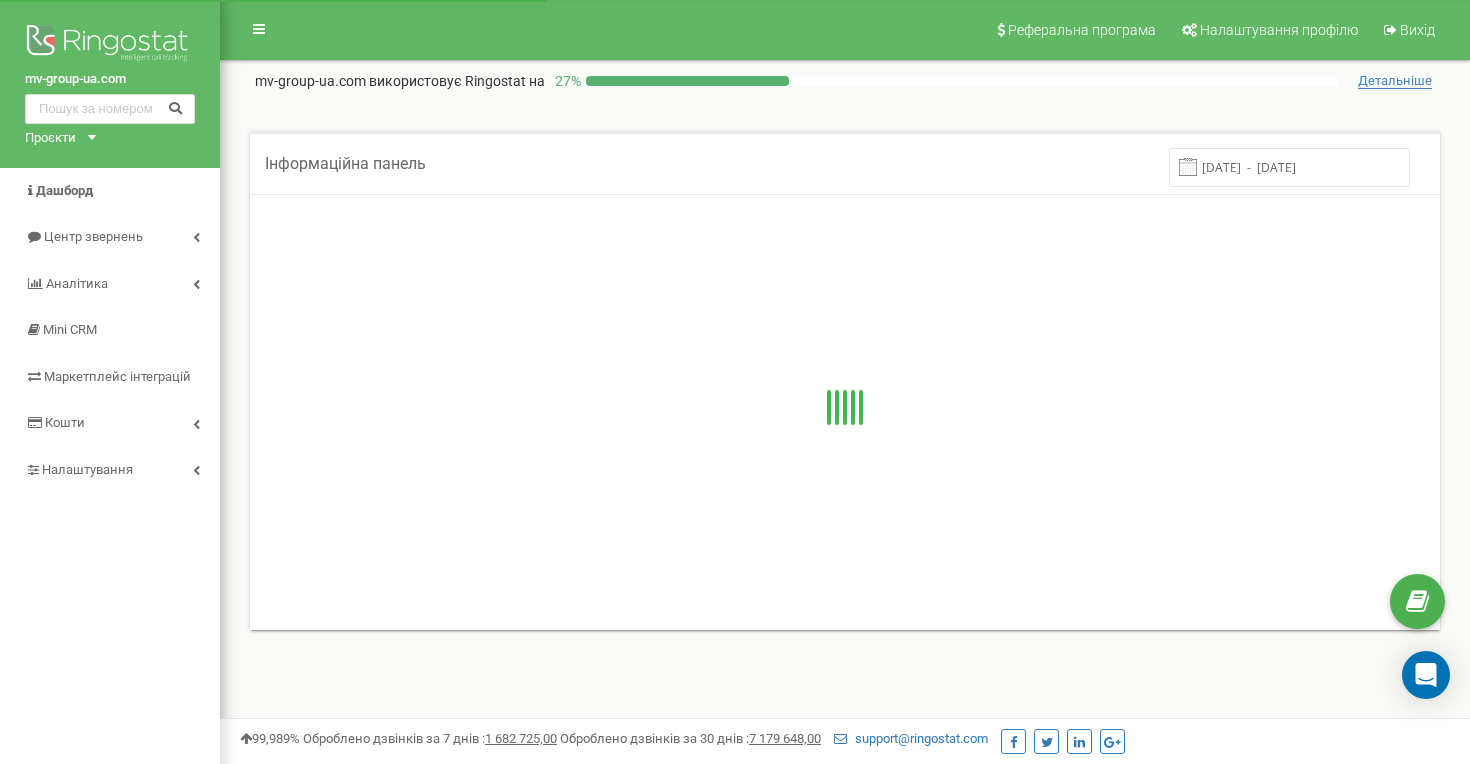 scroll, scrollTop: 0, scrollLeft: 0, axis: both 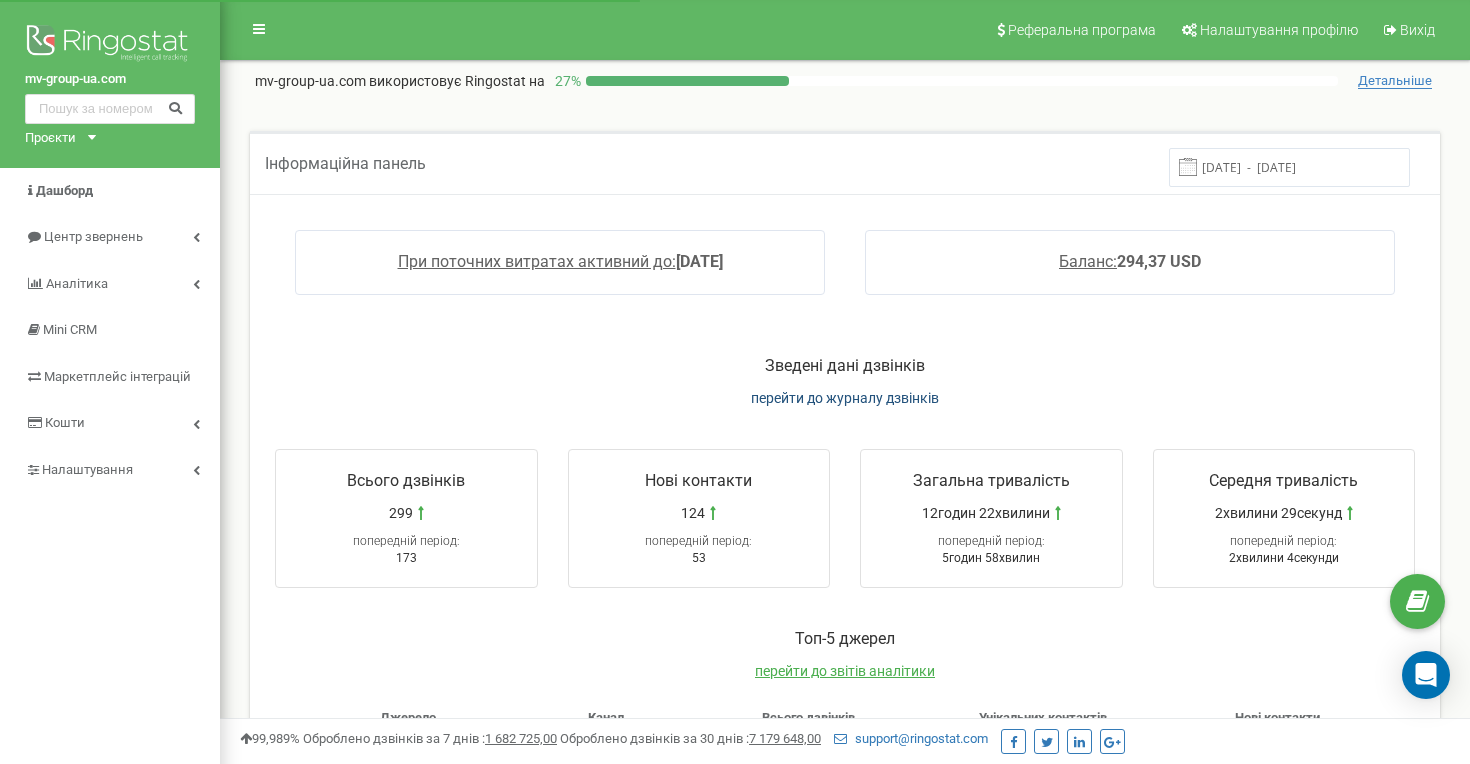 click on "перейти до журналу дзвінків" at bounding box center (845, 398) 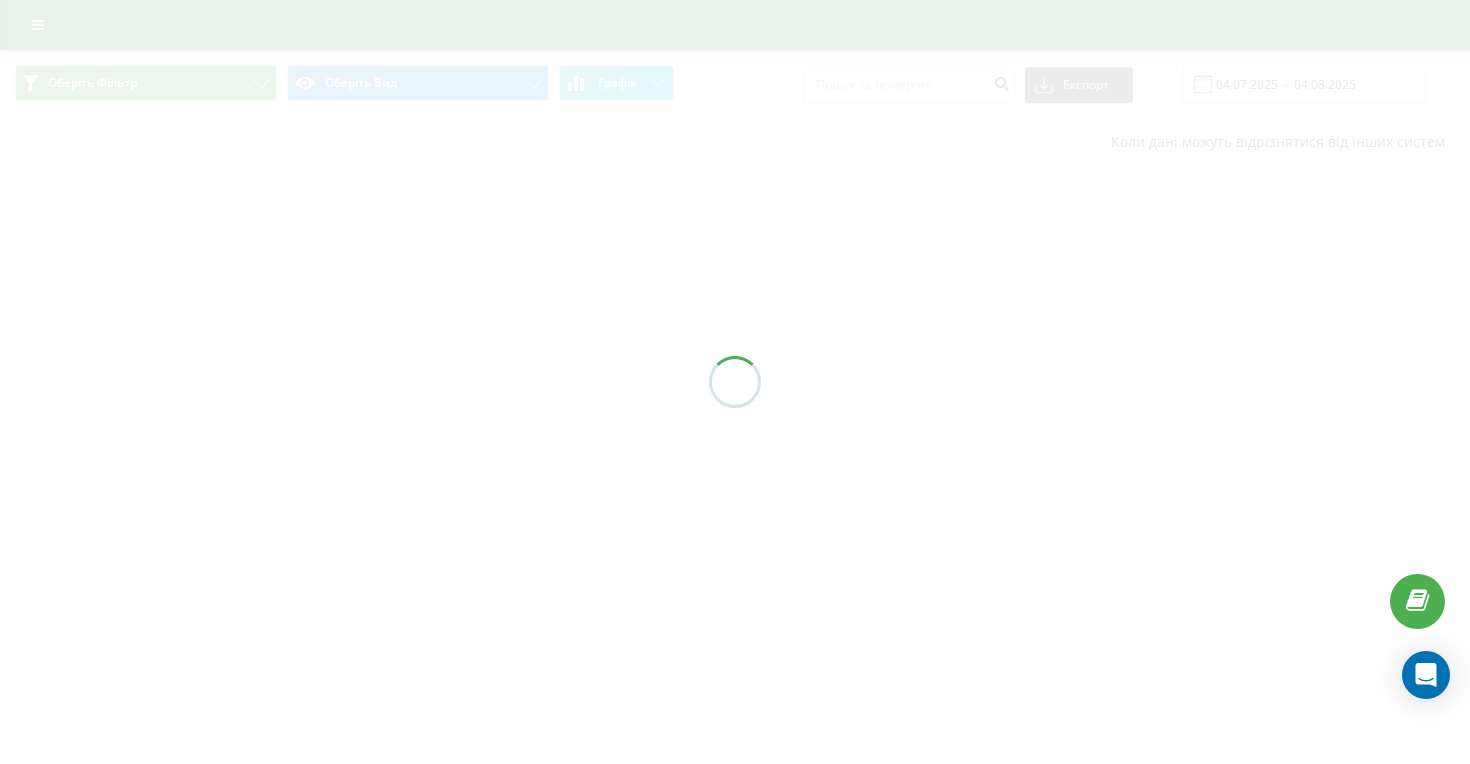 scroll, scrollTop: 0, scrollLeft: 0, axis: both 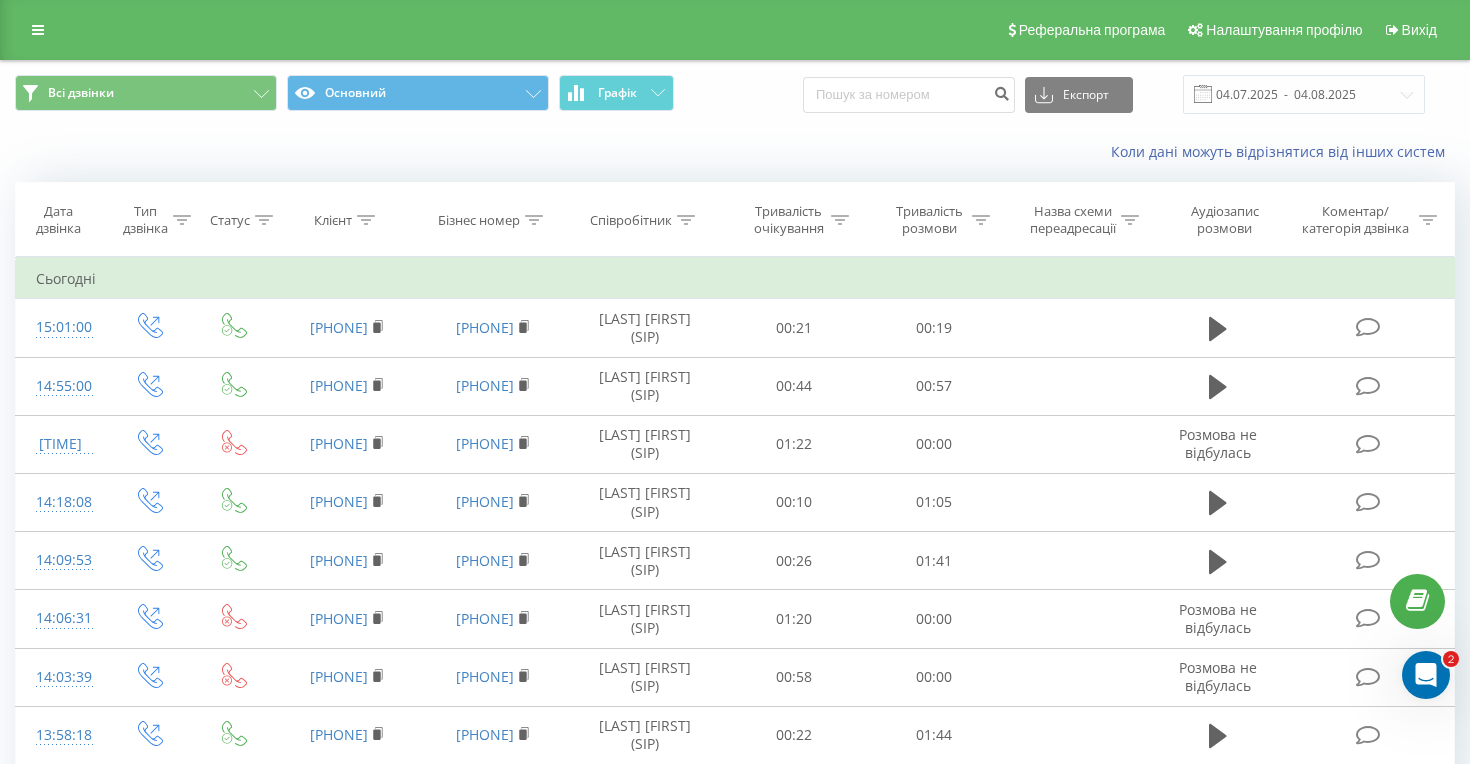 click on "Реферальна програма Налаштування профілю Вихід" at bounding box center [735, 30] 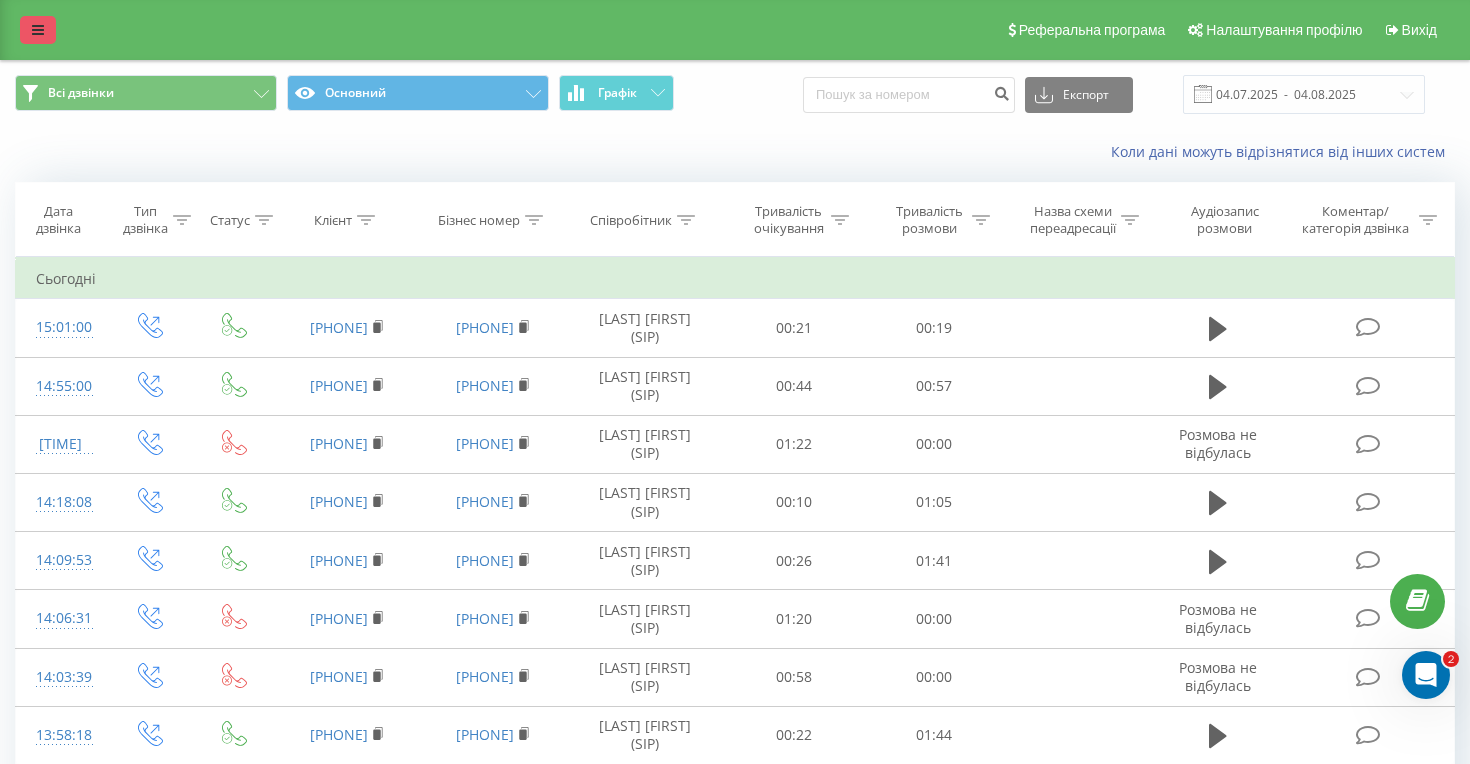 click at bounding box center [38, 30] 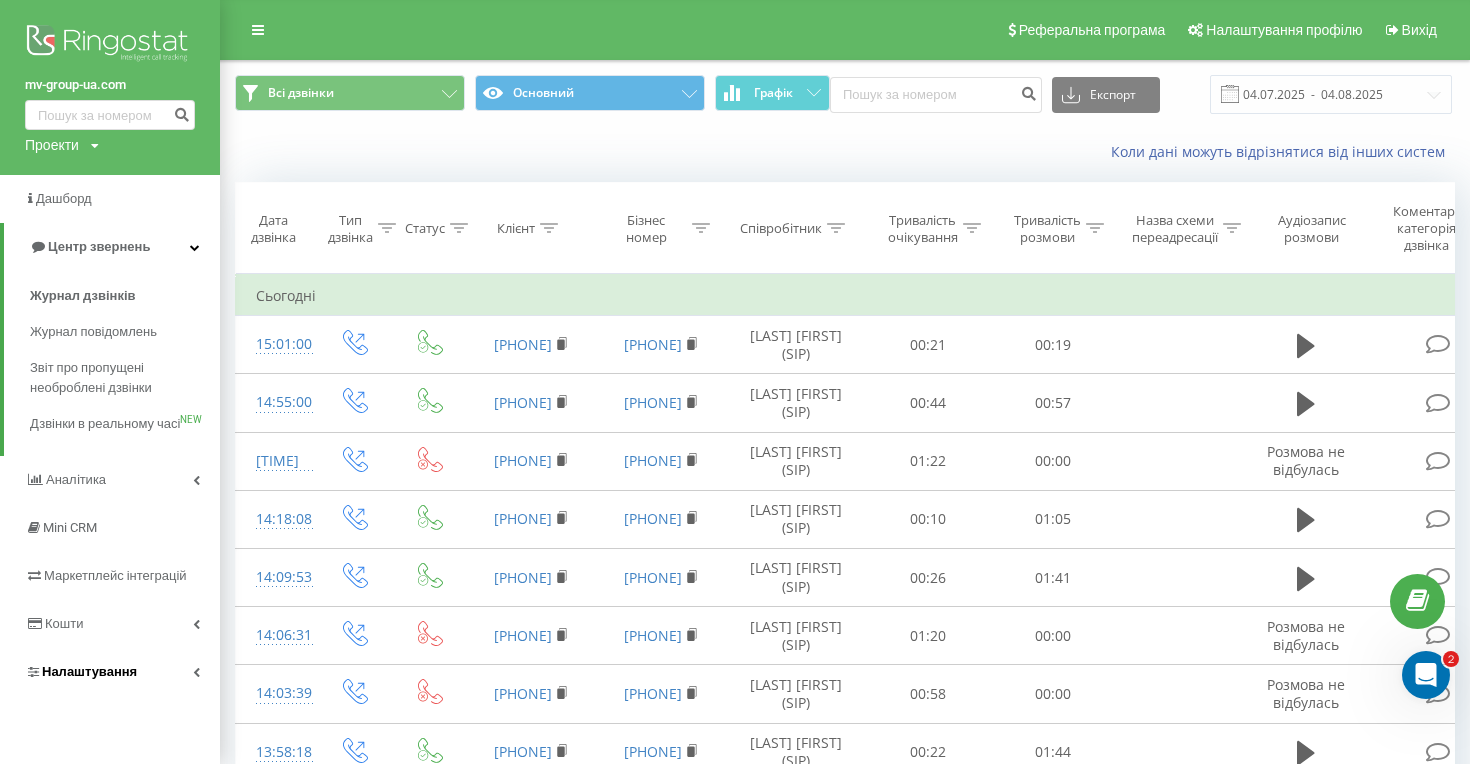 click on "Налаштування" at bounding box center (89, 671) 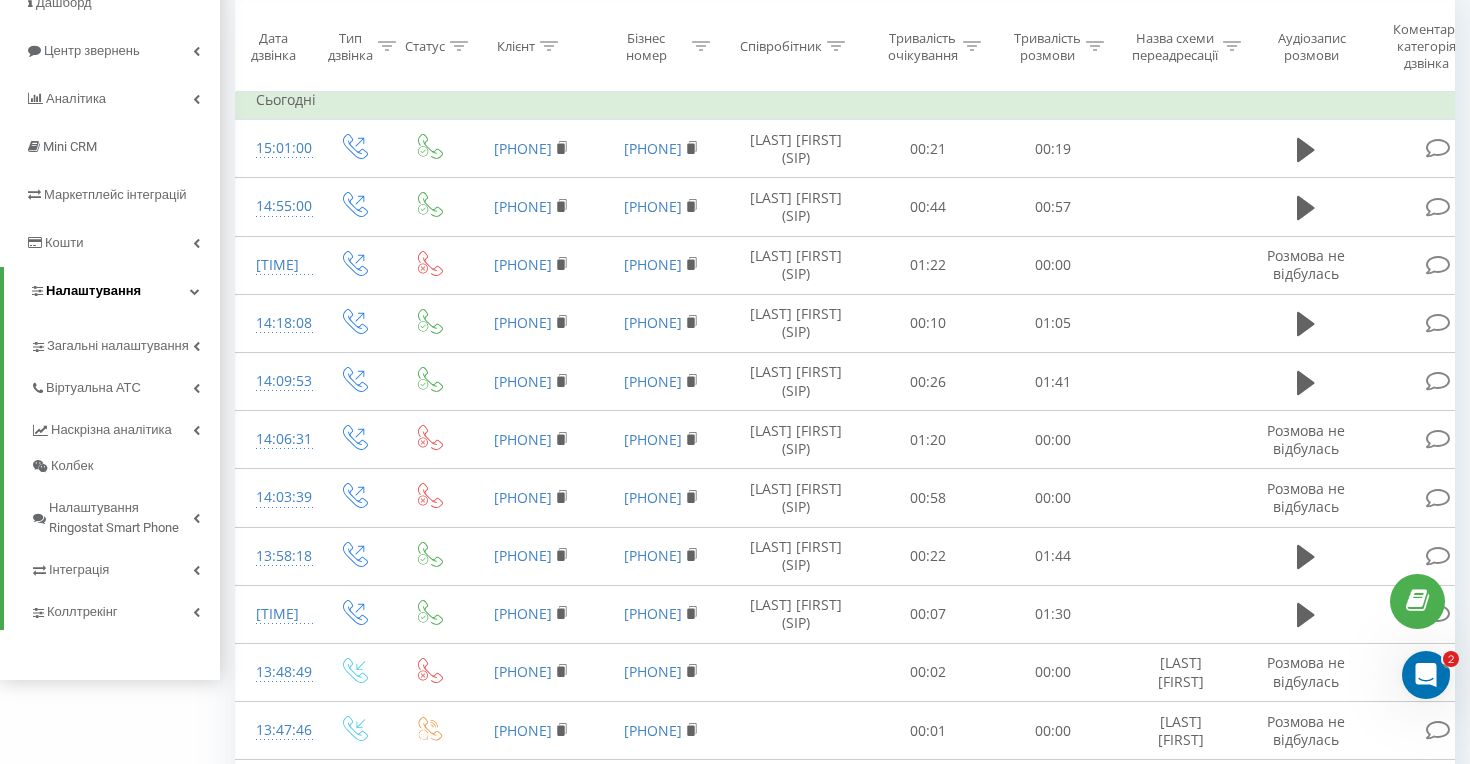 scroll, scrollTop: 237, scrollLeft: 0, axis: vertical 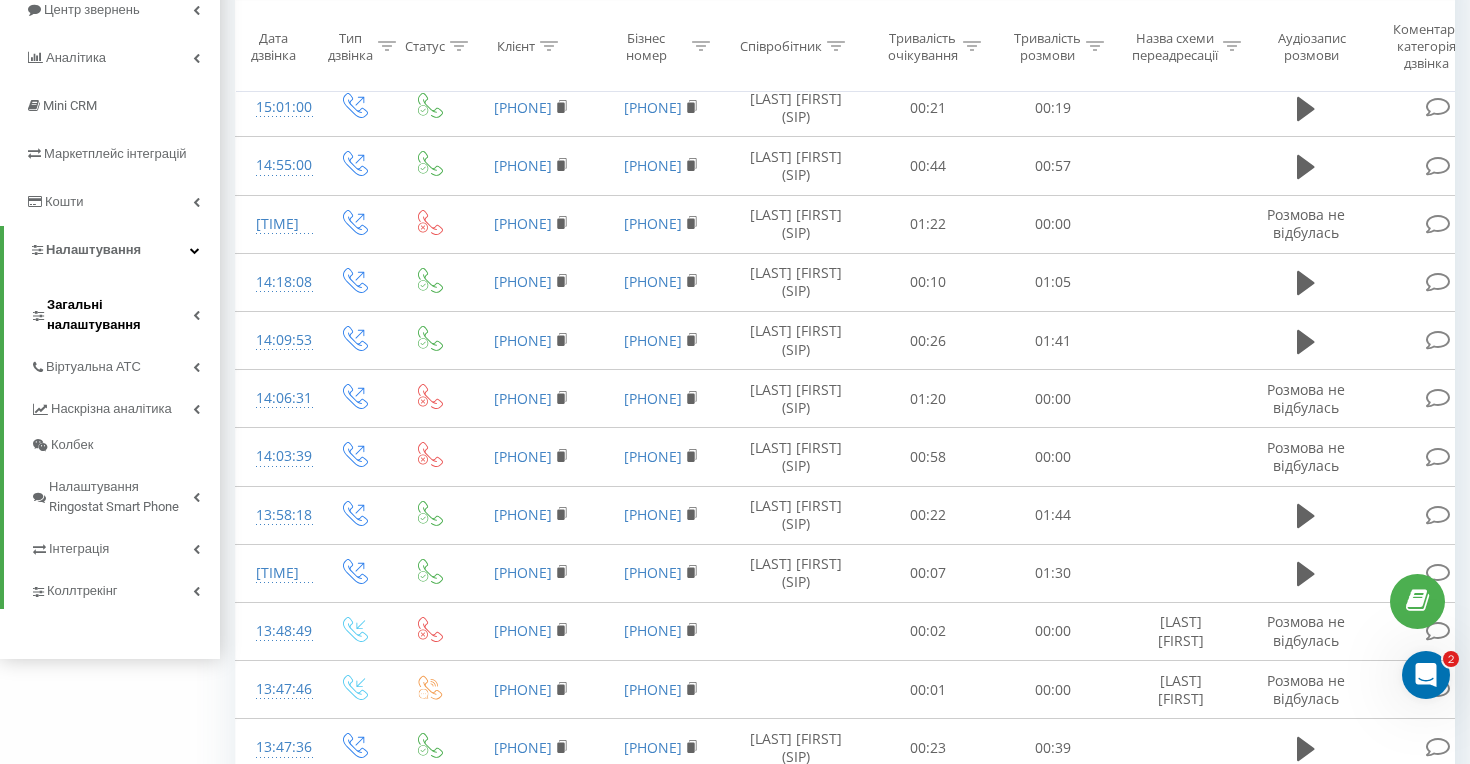 click on "Загальні налаштування" at bounding box center (120, 315) 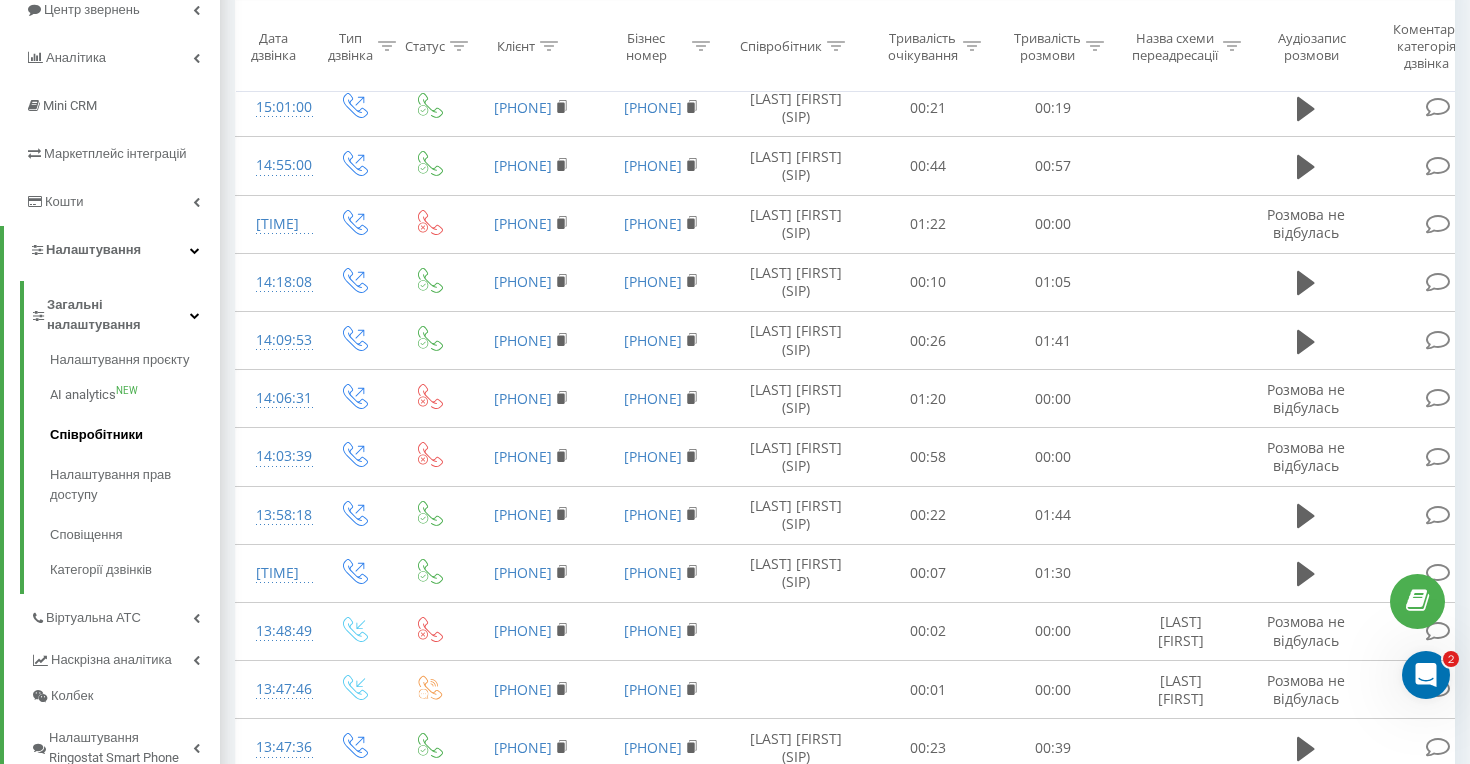 click on "Співробітники" at bounding box center [135, 435] 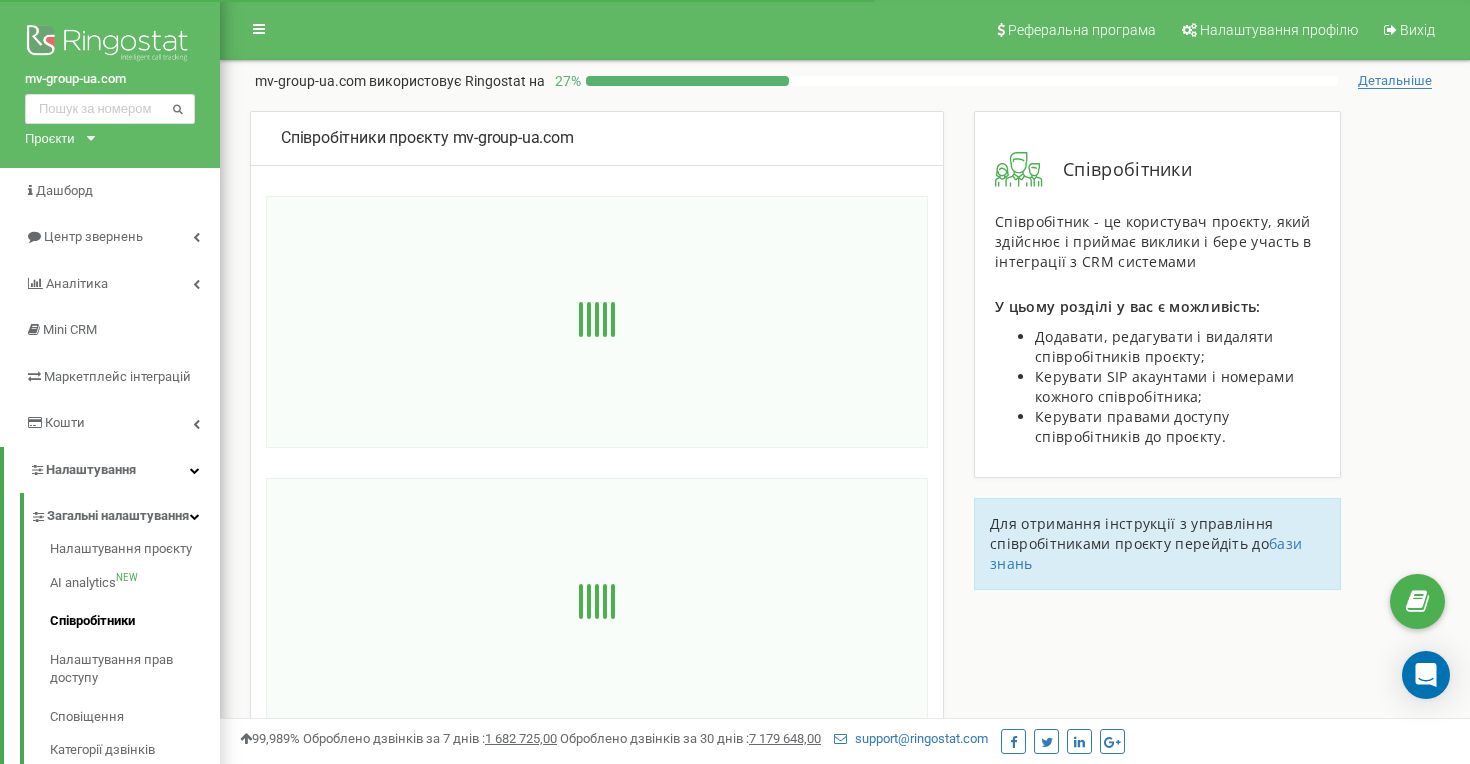 scroll, scrollTop: 0, scrollLeft: 0, axis: both 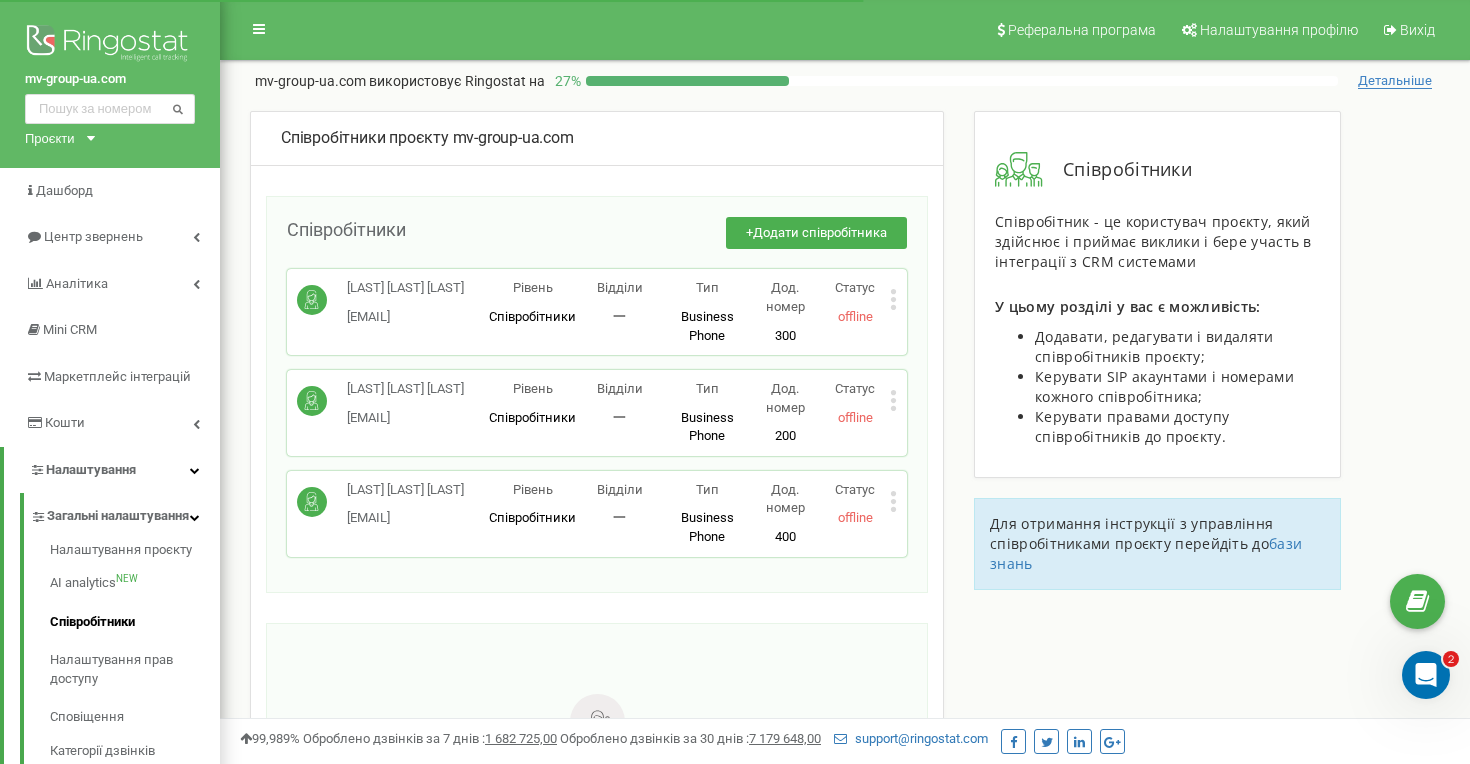 click on "Співробітники" at bounding box center [532, 316] 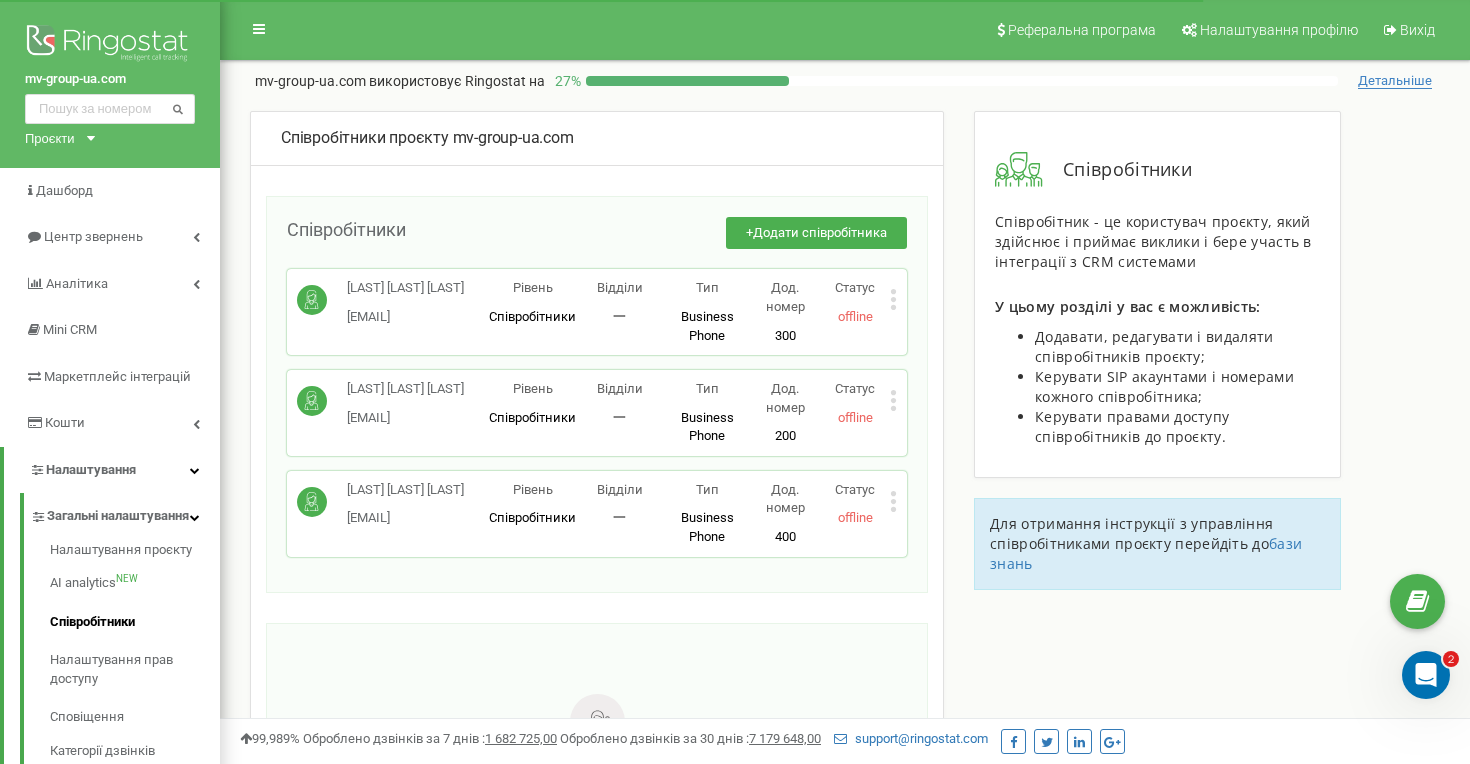 click 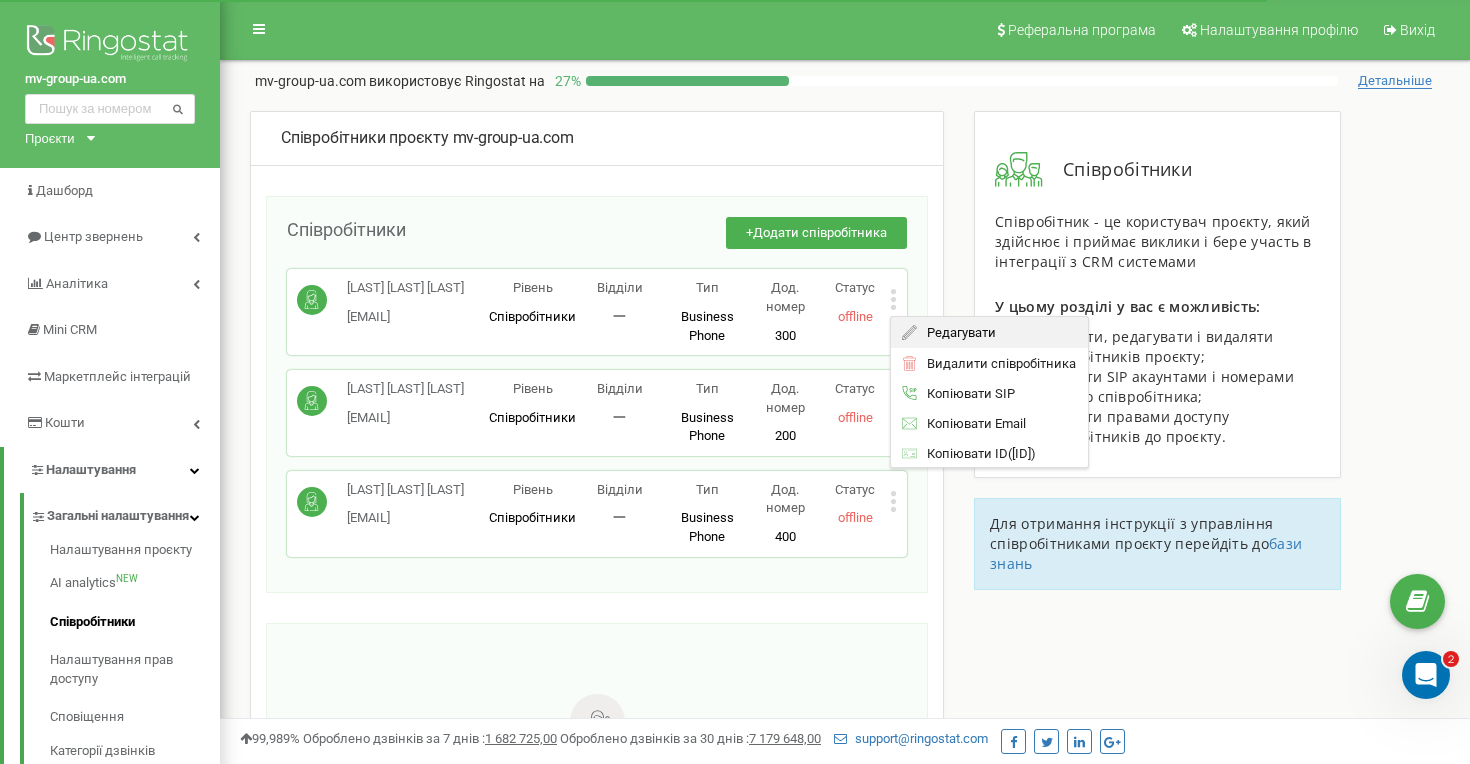 click on "Редагувати" at bounding box center (989, 332) 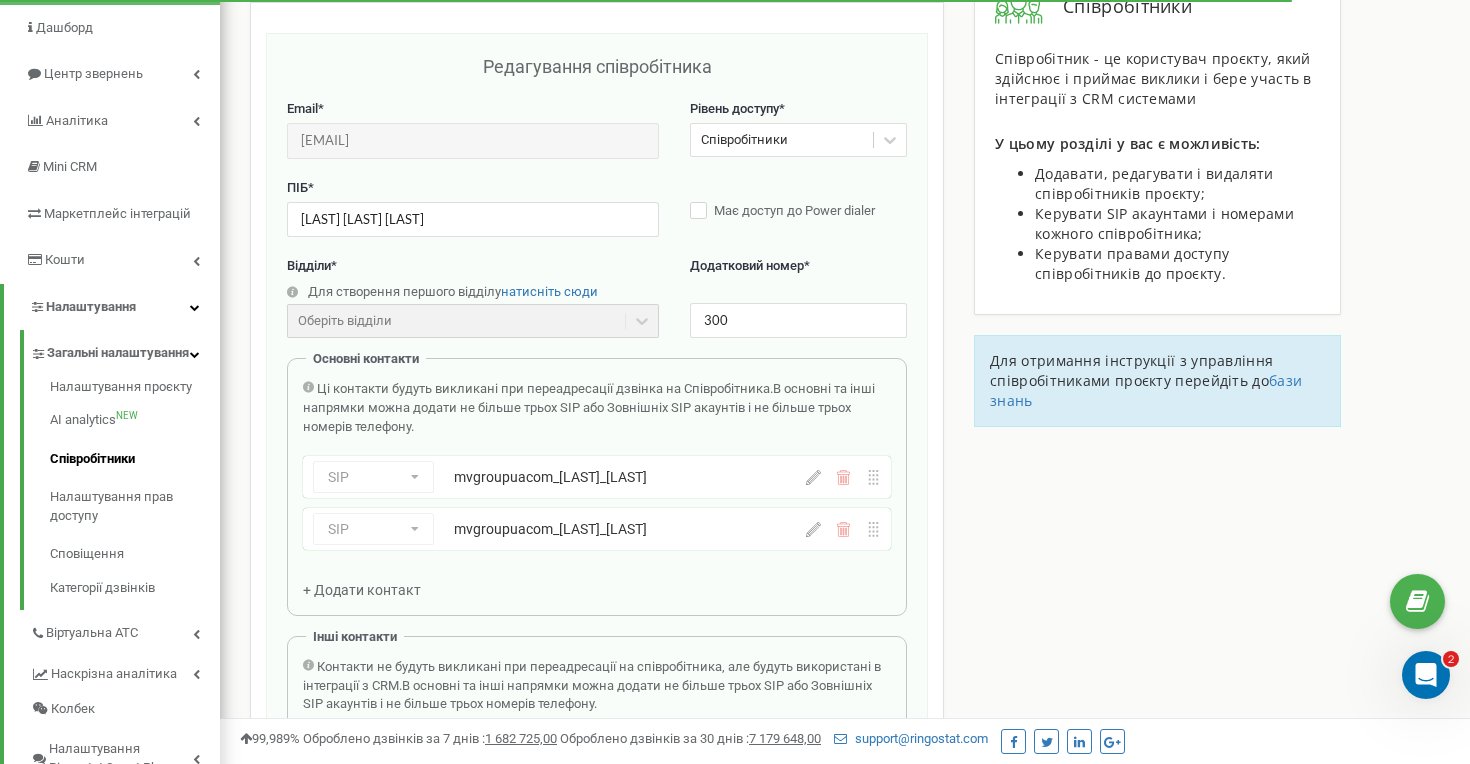 scroll, scrollTop: 200, scrollLeft: 0, axis: vertical 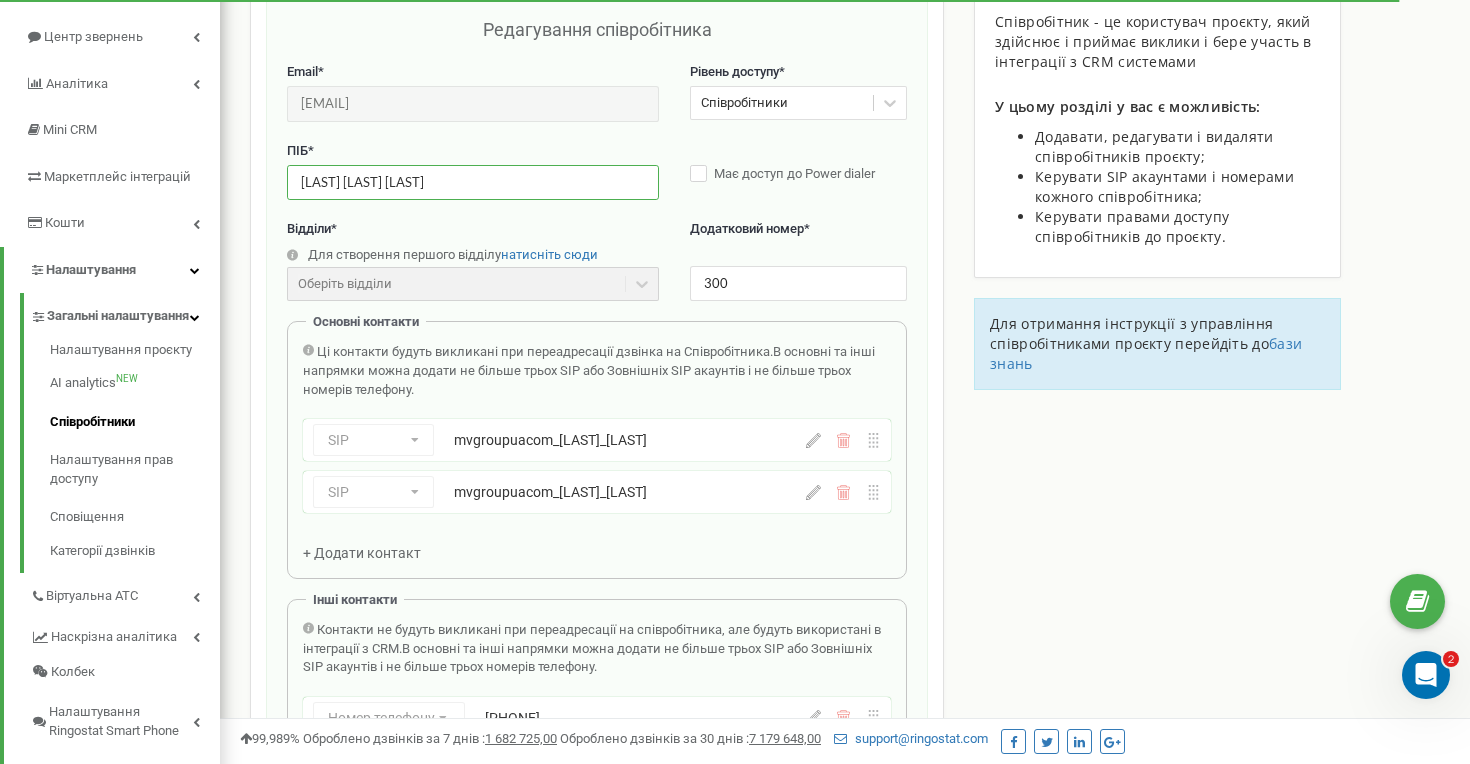 click on "Омельченко Анастасія Сергіївна" at bounding box center (473, 182) 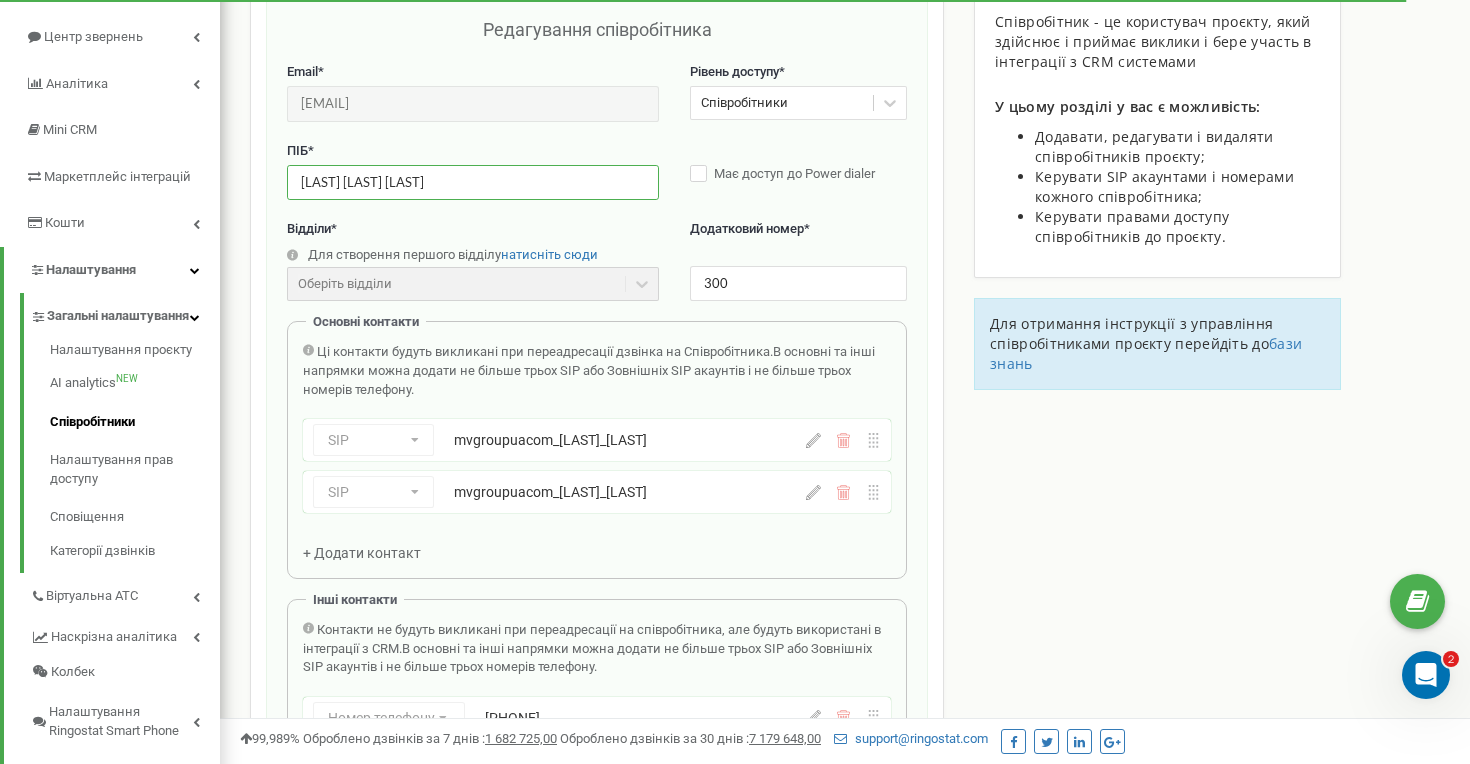 click on "Омельченко Анастасія Сергіївна" at bounding box center (473, 182) 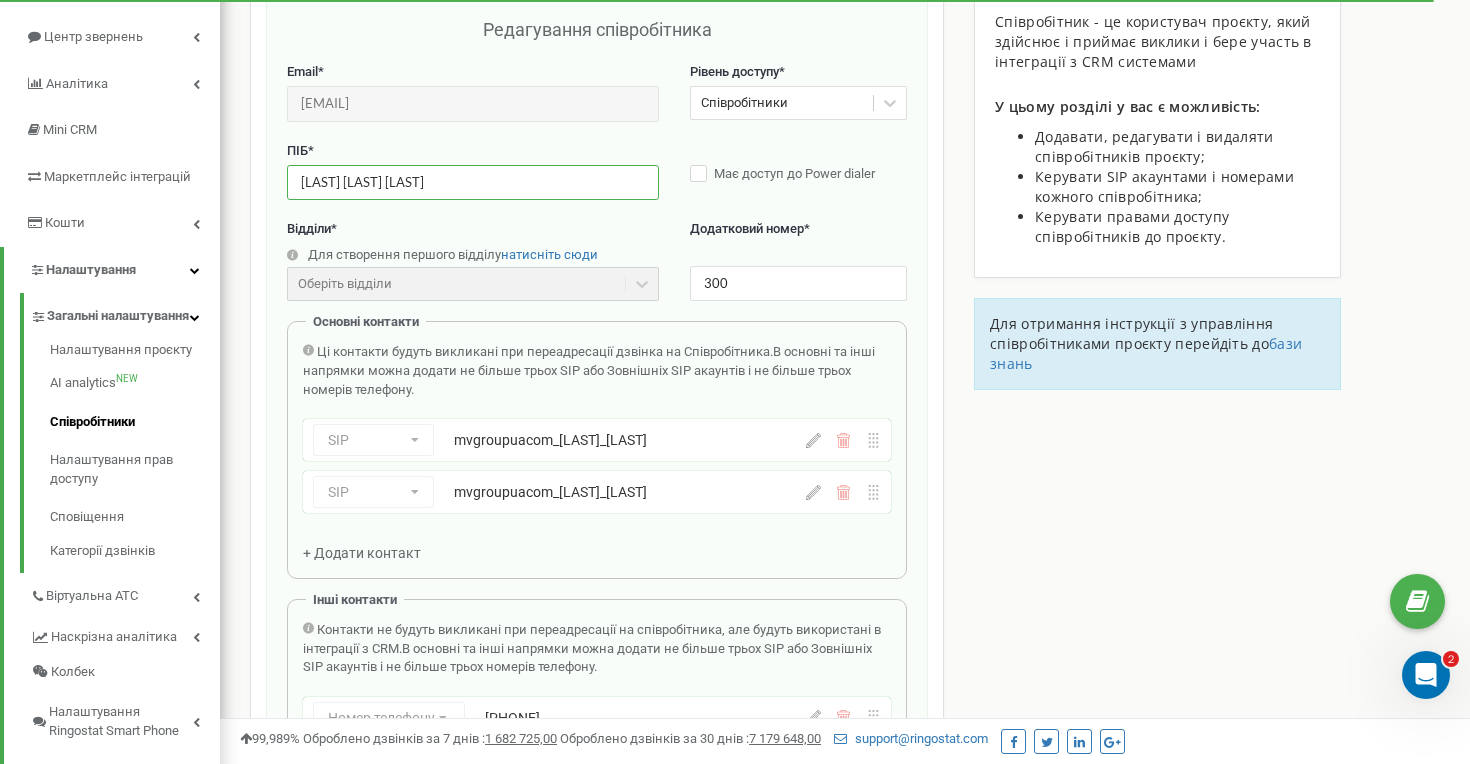 click on "Омельченко Анастасія Сергіївна" at bounding box center [473, 182] 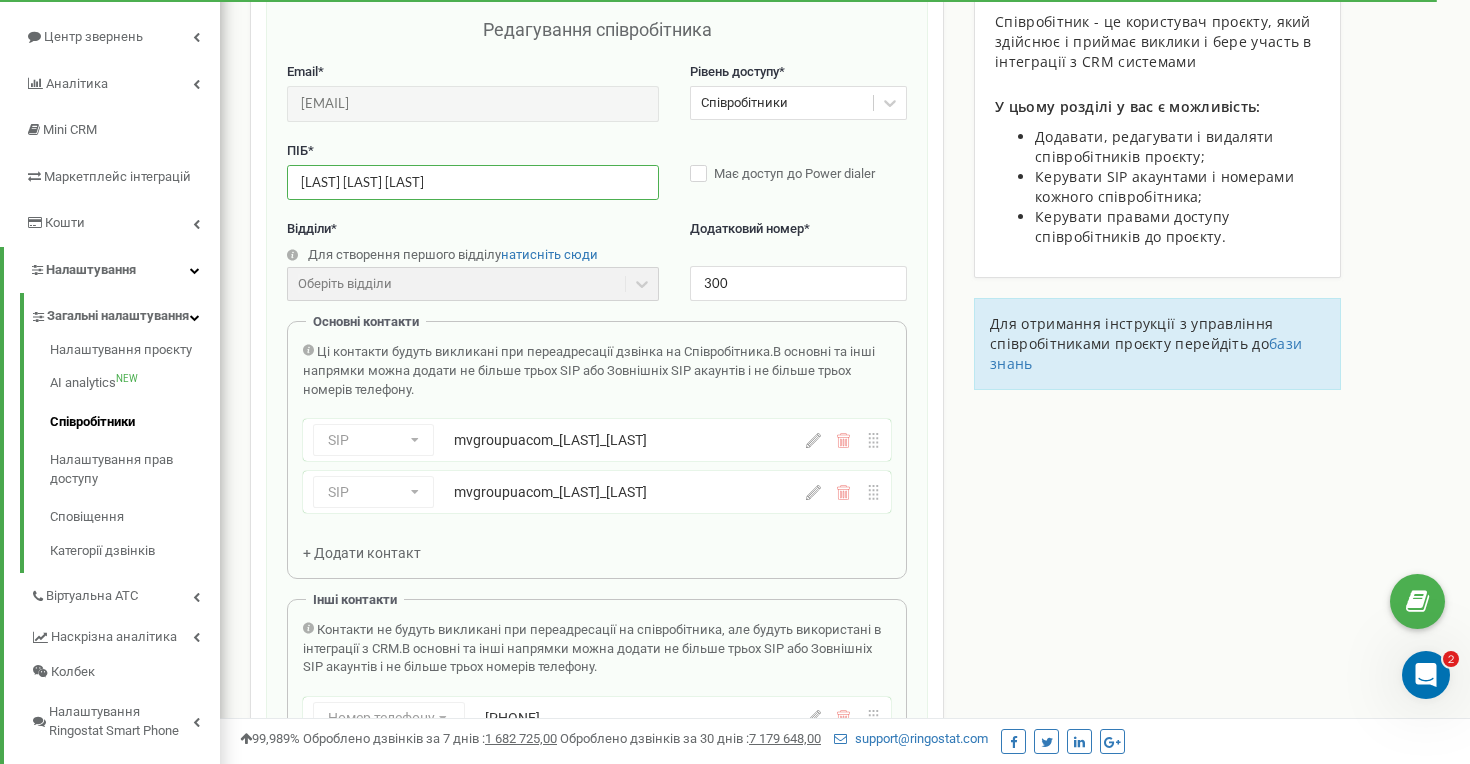 click on "Омельченко Анастасія Сергіївна" at bounding box center (473, 182) 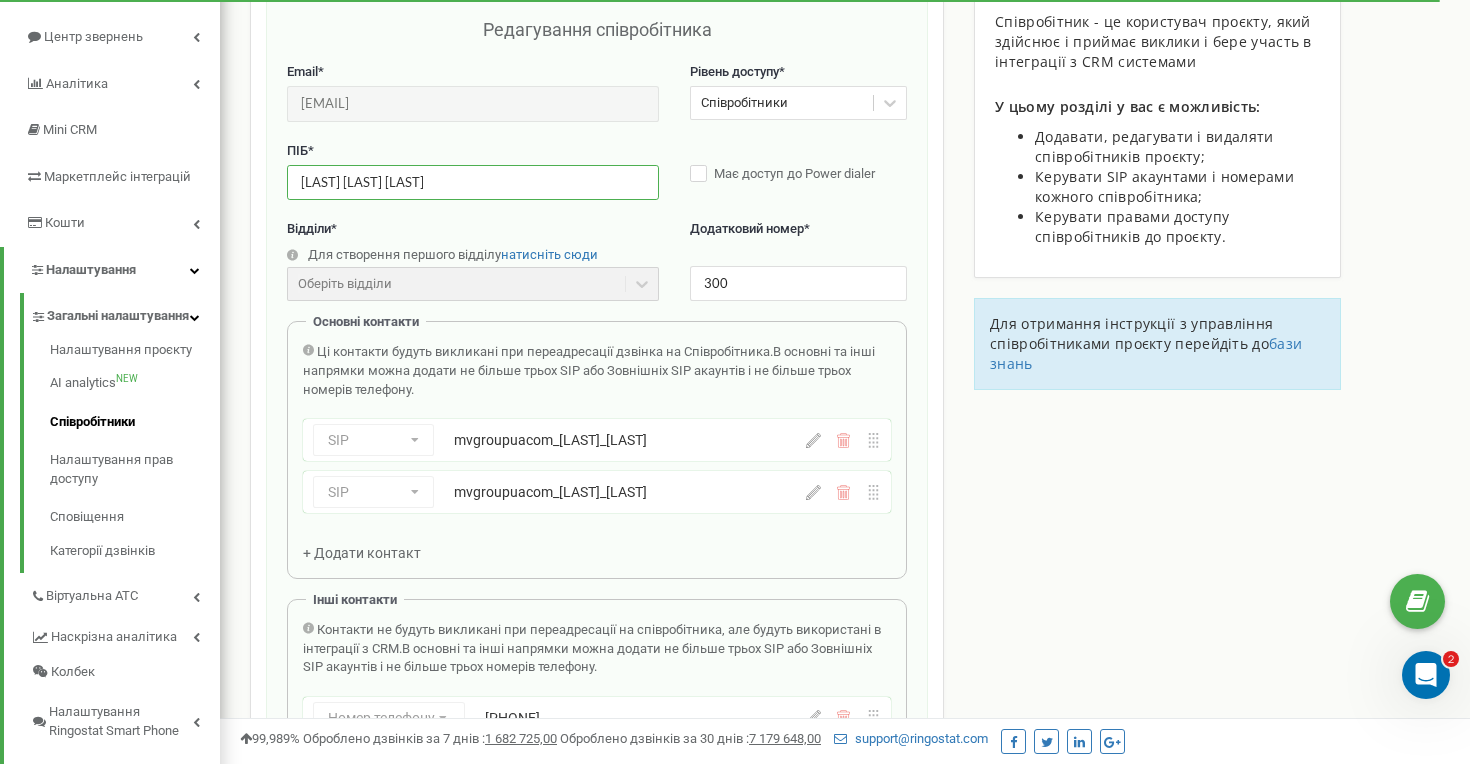 click on "Омельченко Анастасія Сергіївна" at bounding box center [473, 182] 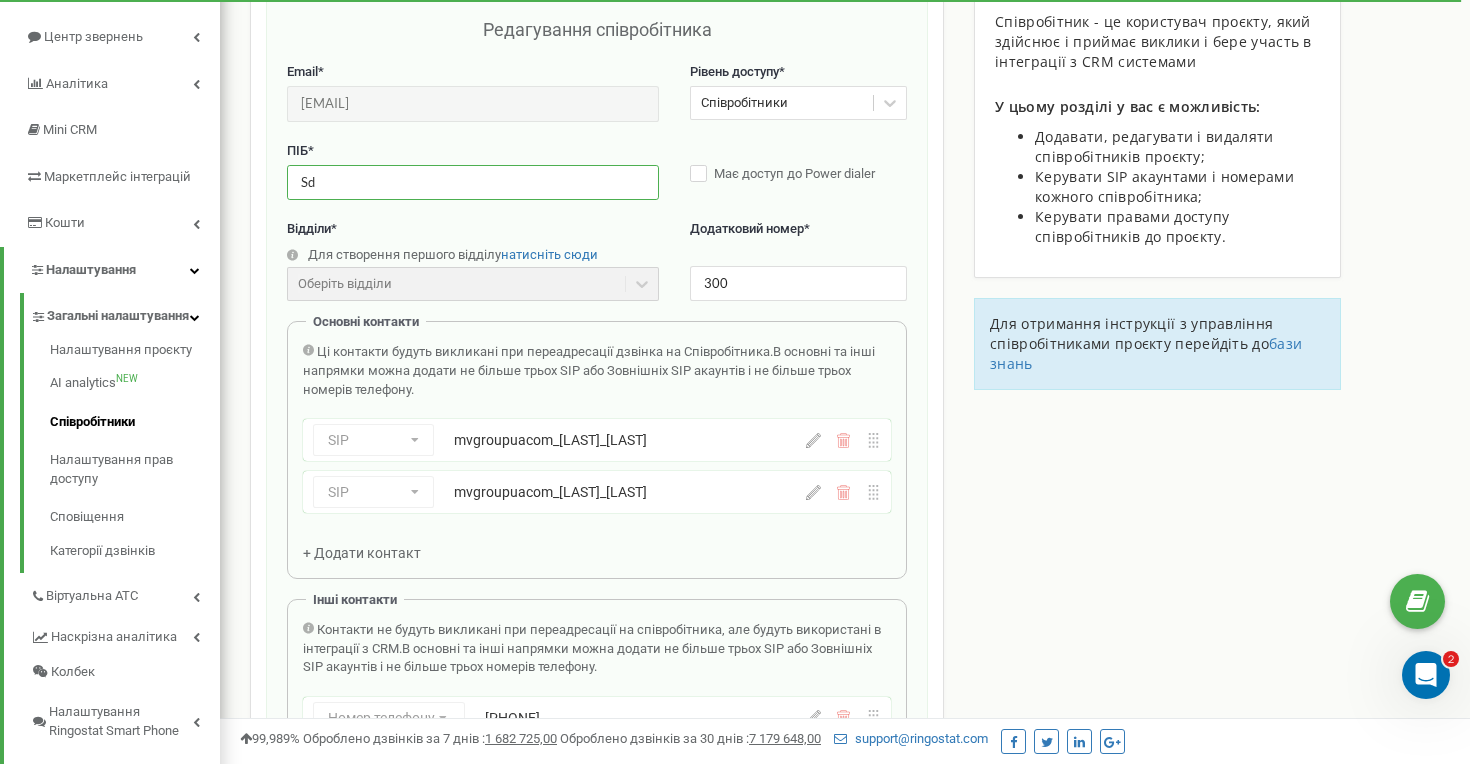 type on "S" 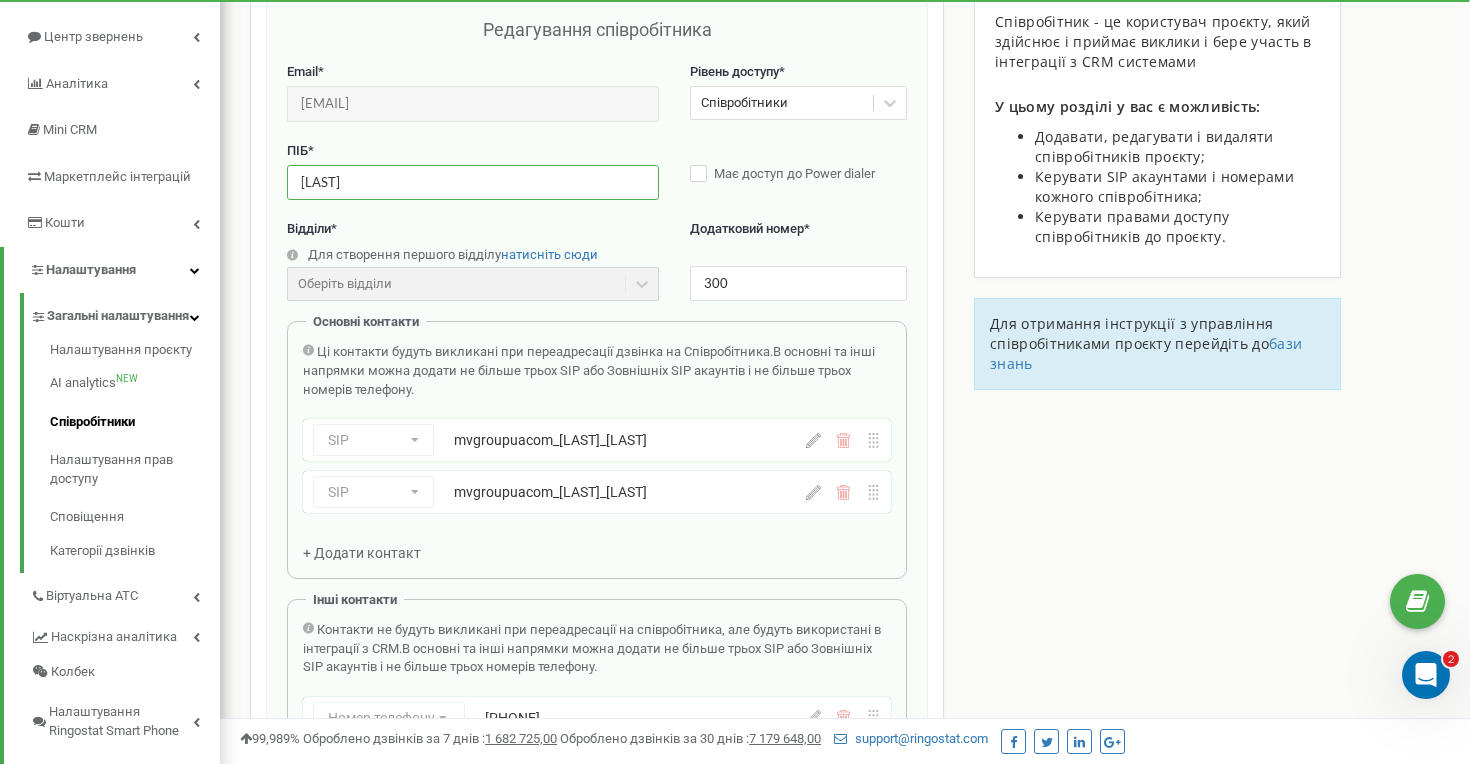 click on "Іванна" at bounding box center [473, 182] 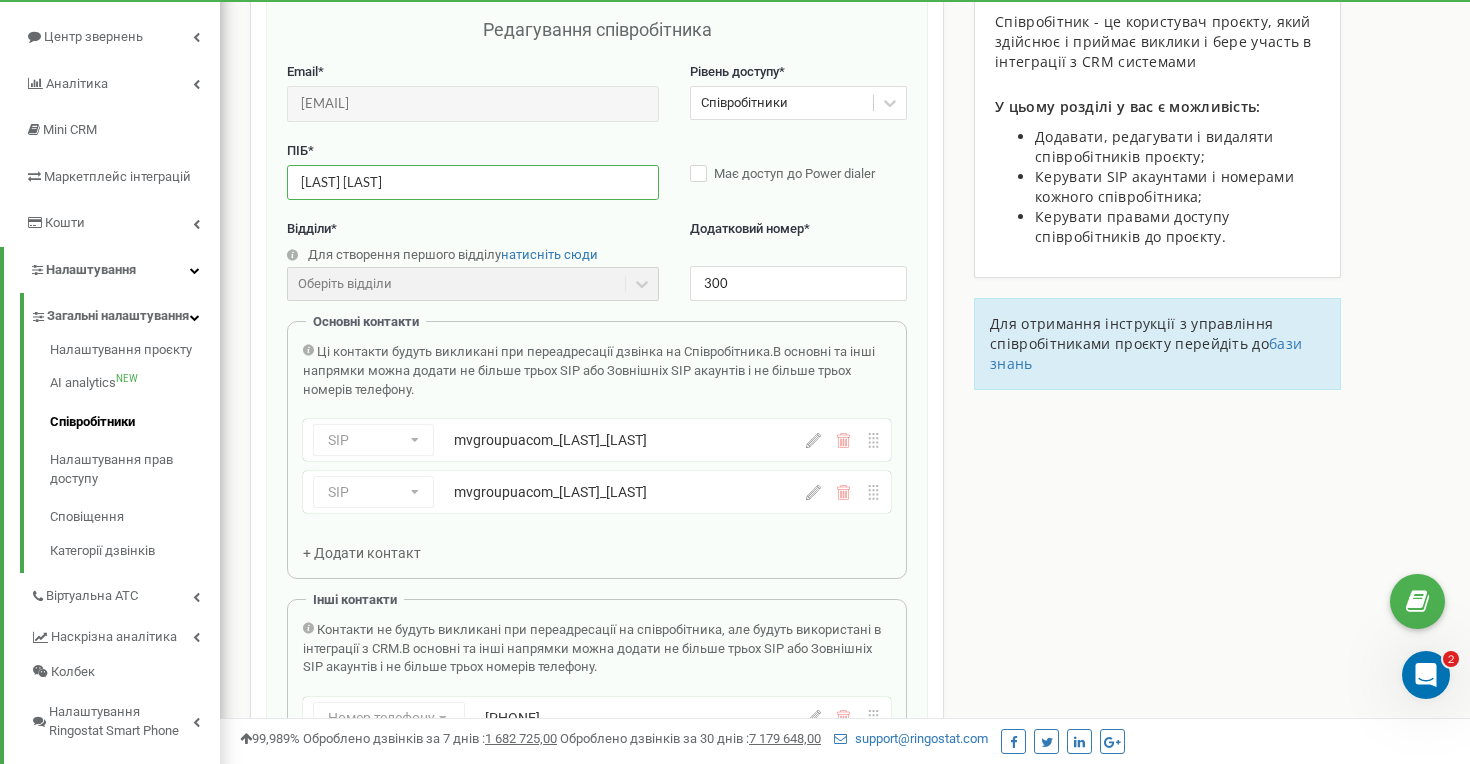 click on "Шенішевська Іванна" at bounding box center [473, 182] 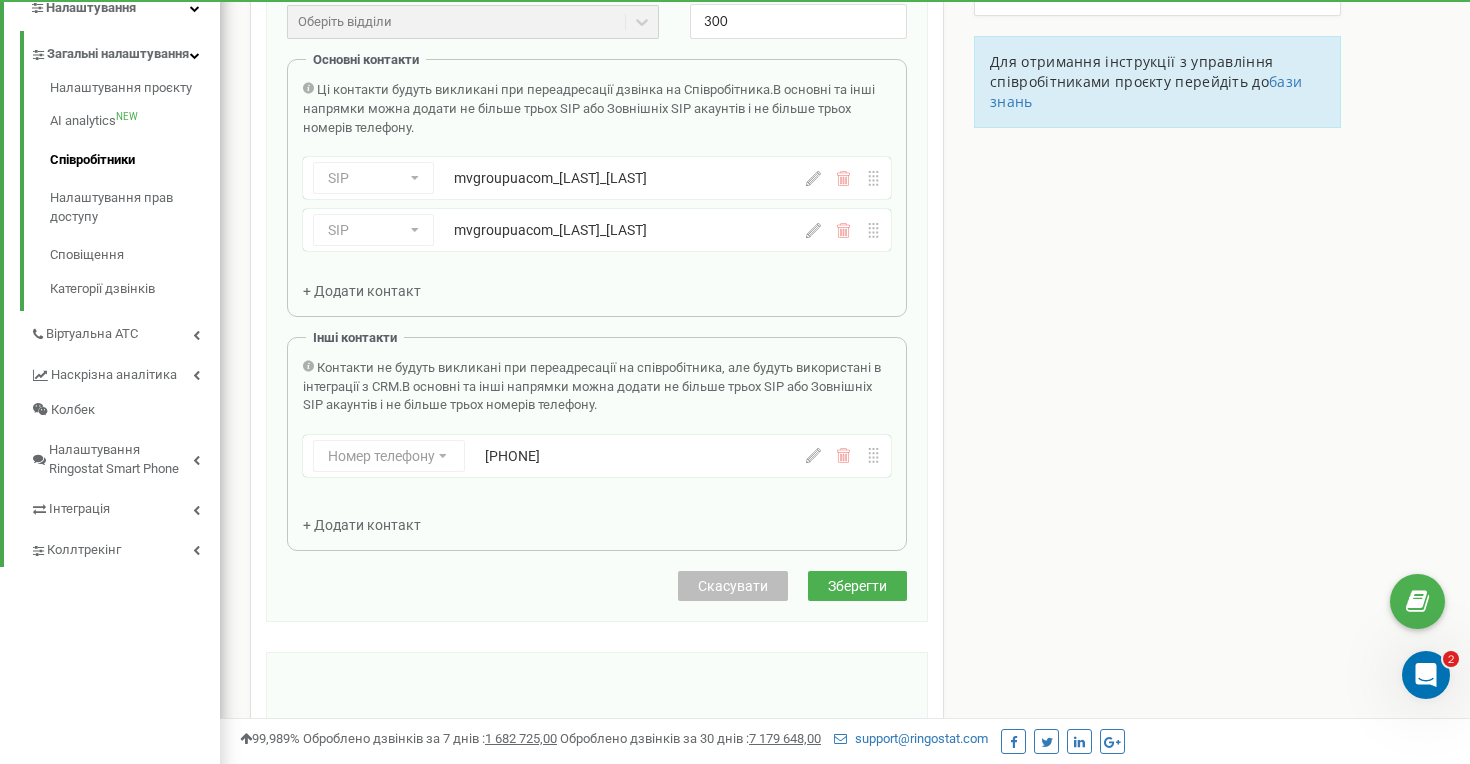 scroll, scrollTop: 584, scrollLeft: 0, axis: vertical 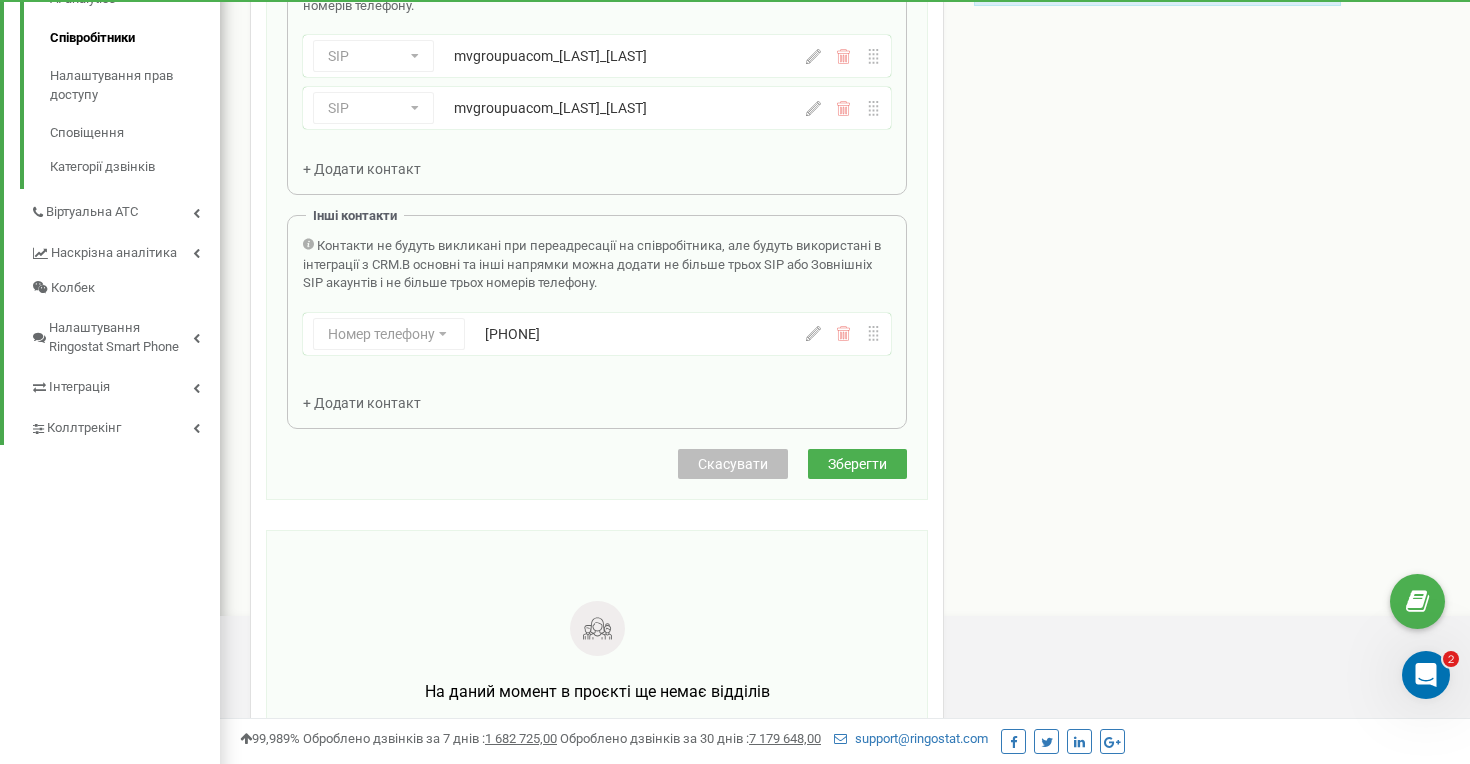 type on "Шенішевська Іванна Михайлівна" 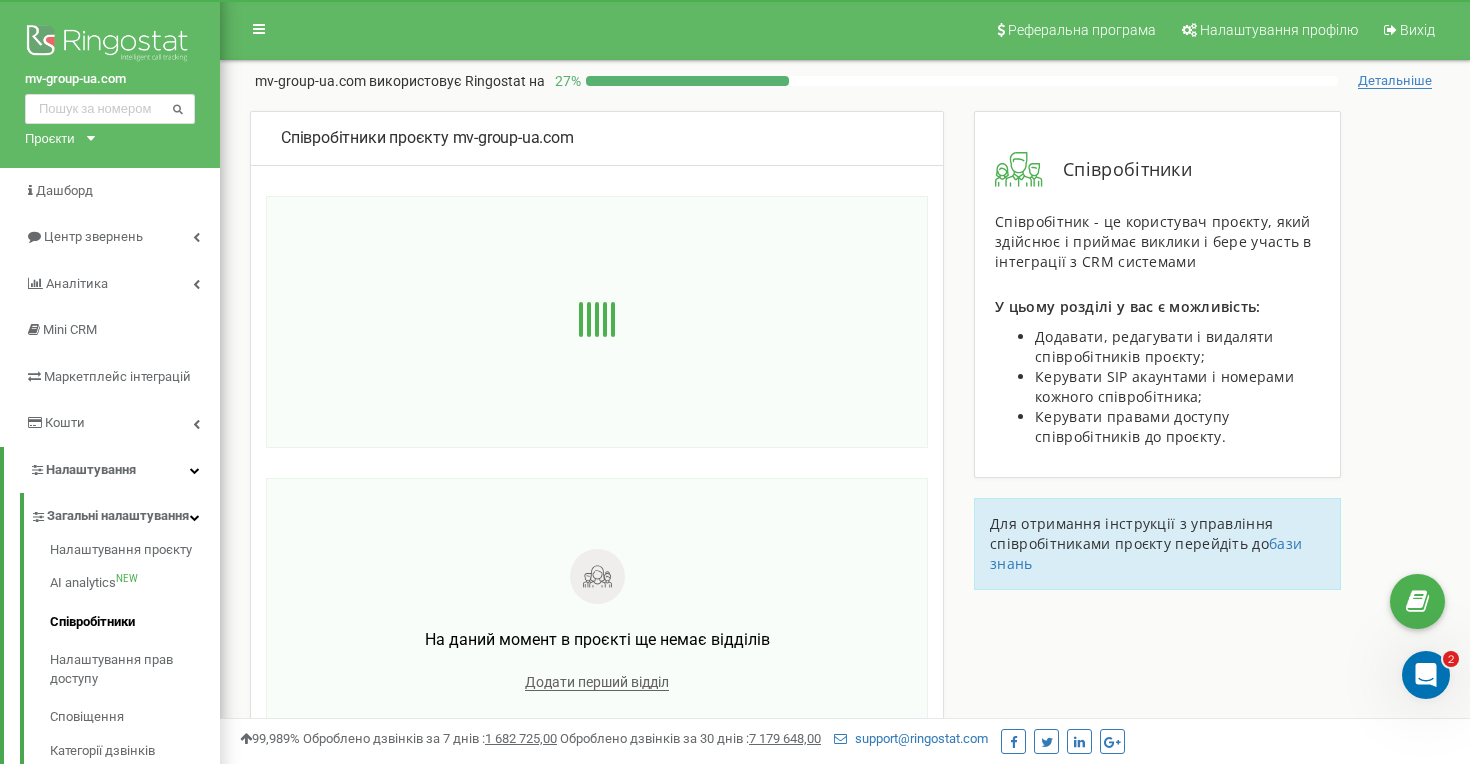 scroll, scrollTop: 0, scrollLeft: 0, axis: both 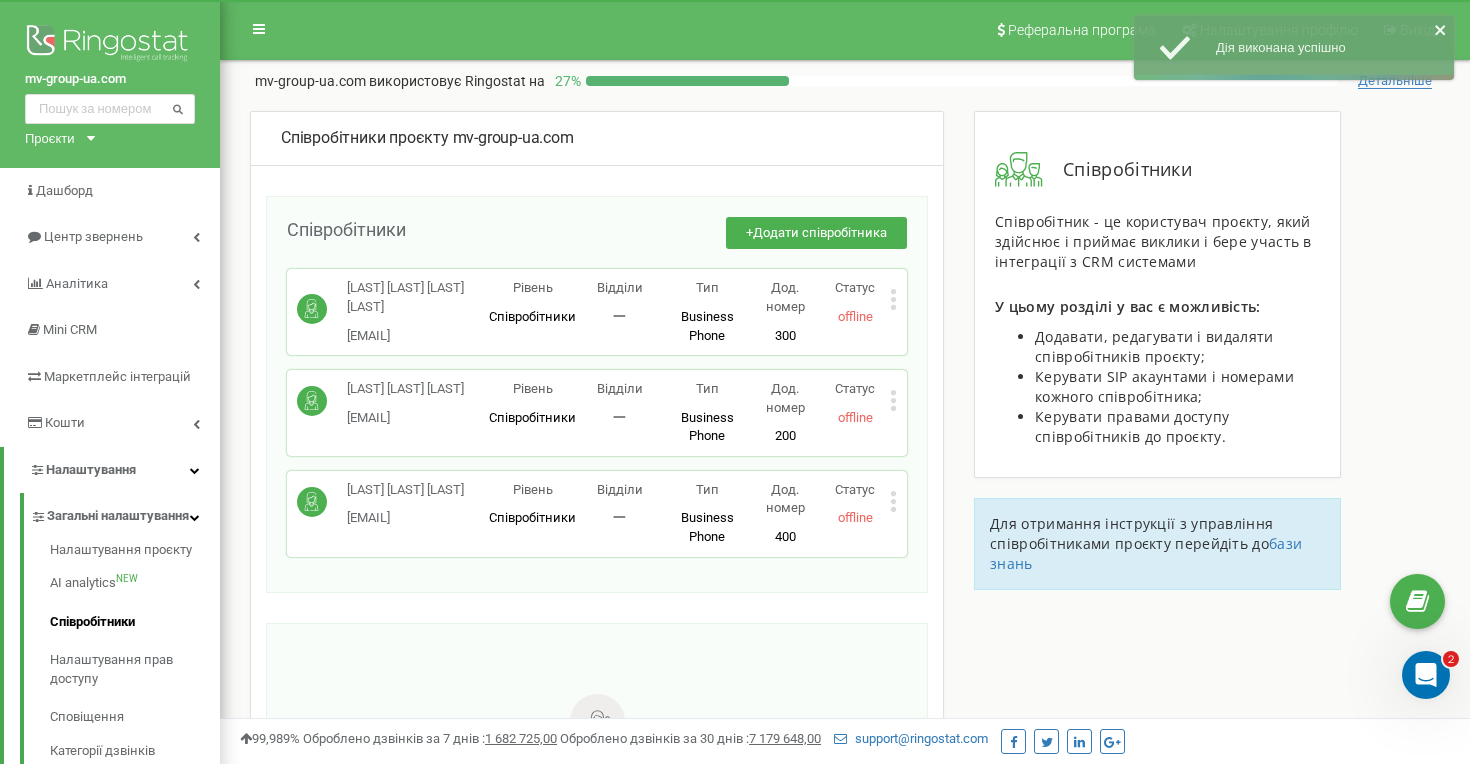click on "Статус offline" at bounding box center (855, 504) 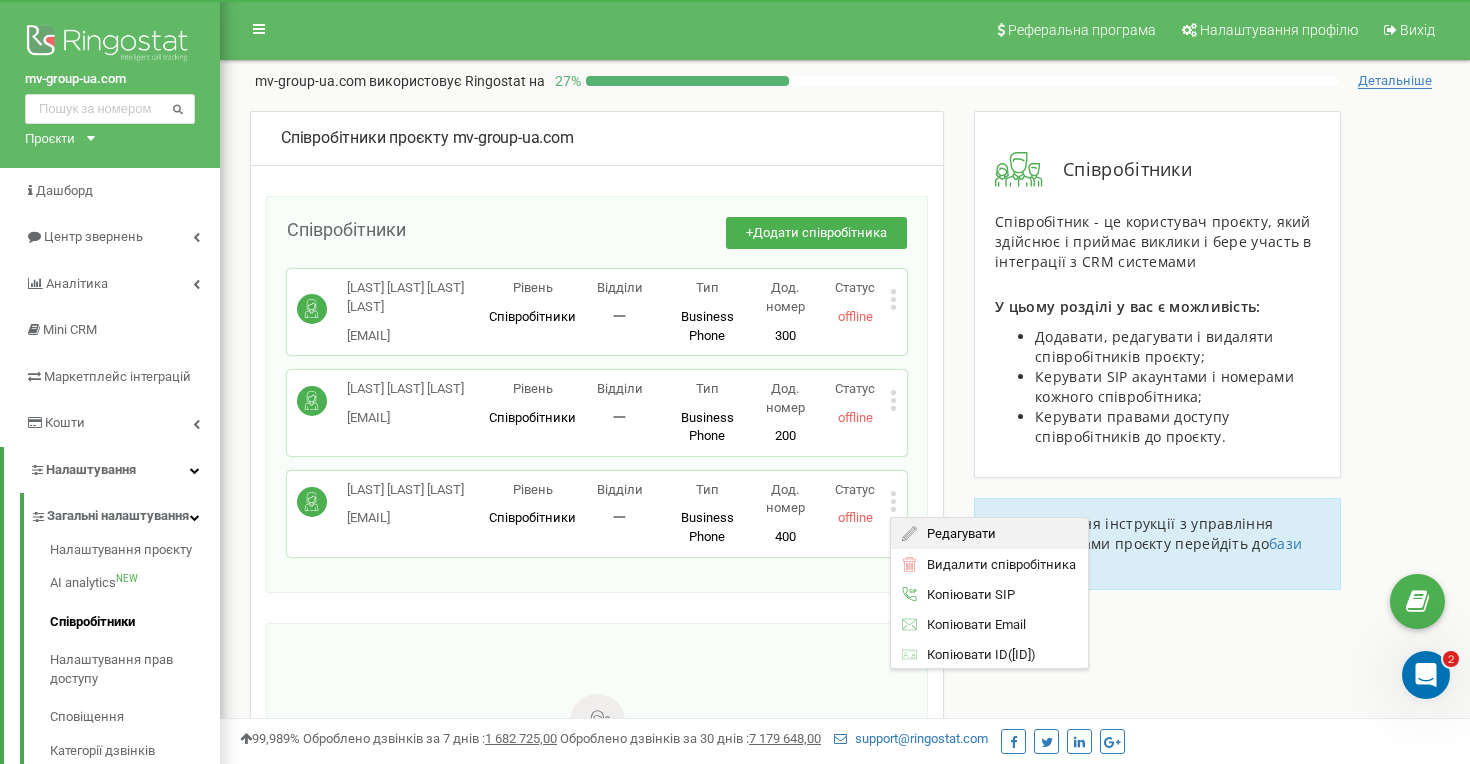 click on "Редагувати" at bounding box center (957, 533) 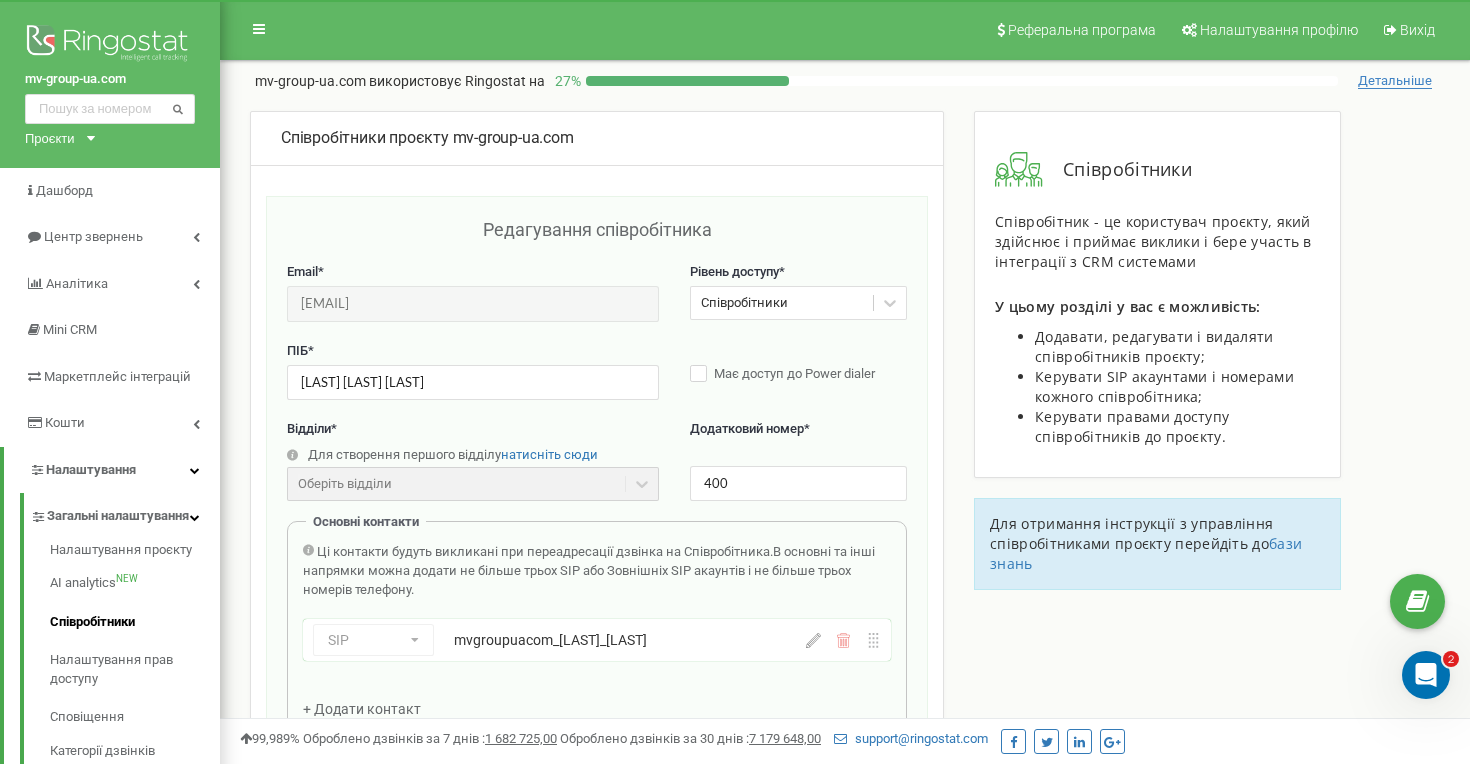 scroll, scrollTop: 0, scrollLeft: 0, axis: both 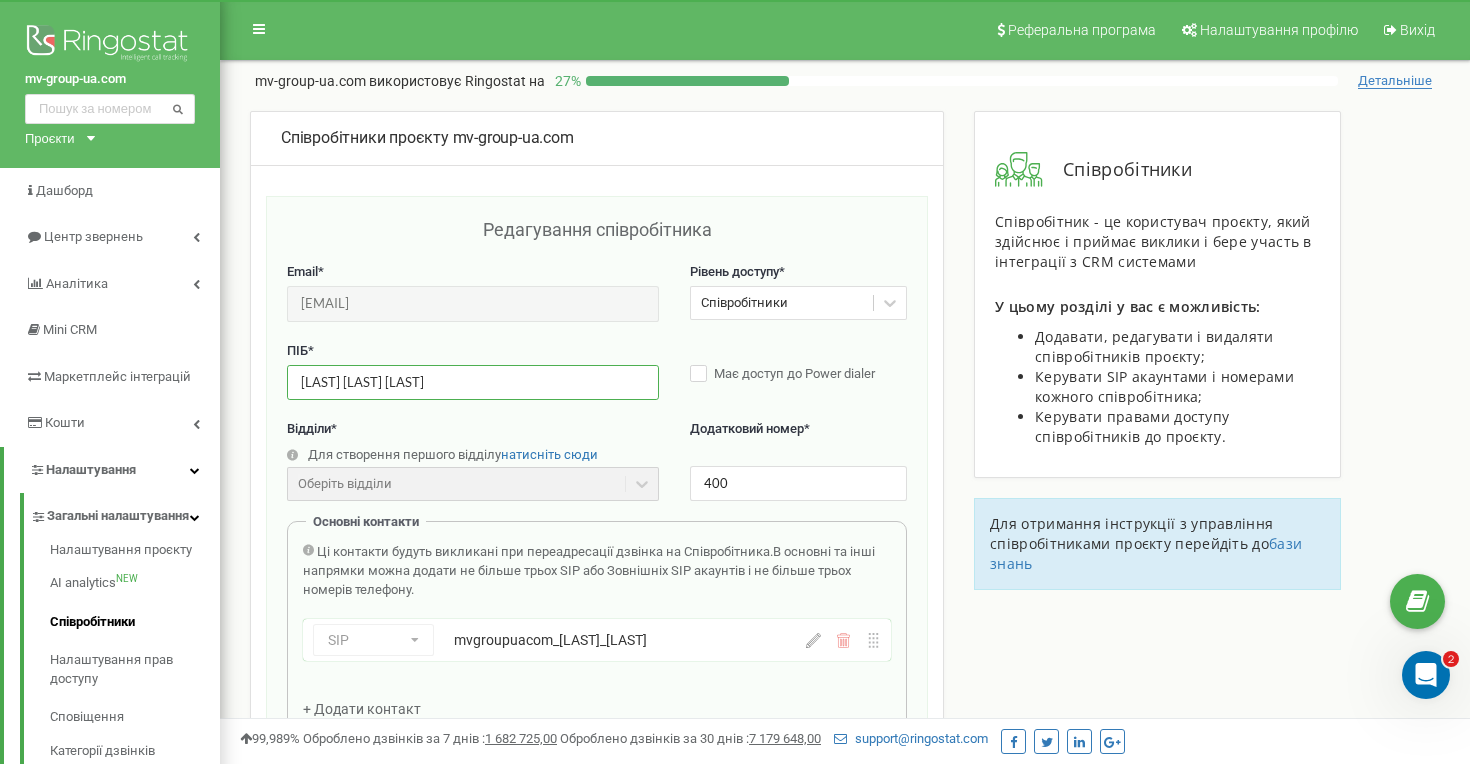 click on "Єрохіна Яна Валеріївна" at bounding box center (473, 382) 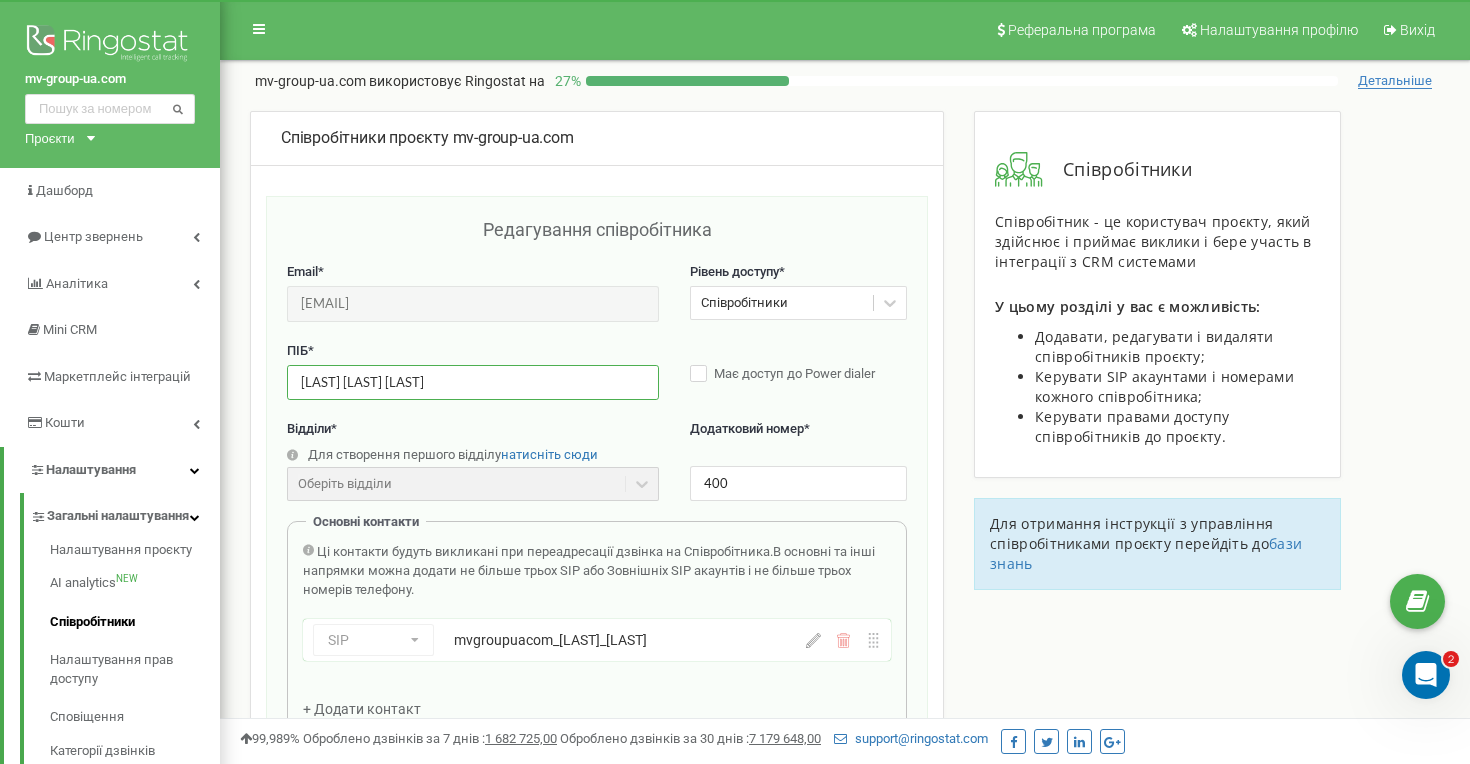 drag, startPoint x: 463, startPoint y: 375, endPoint x: 241, endPoint y: 368, distance: 222.11034 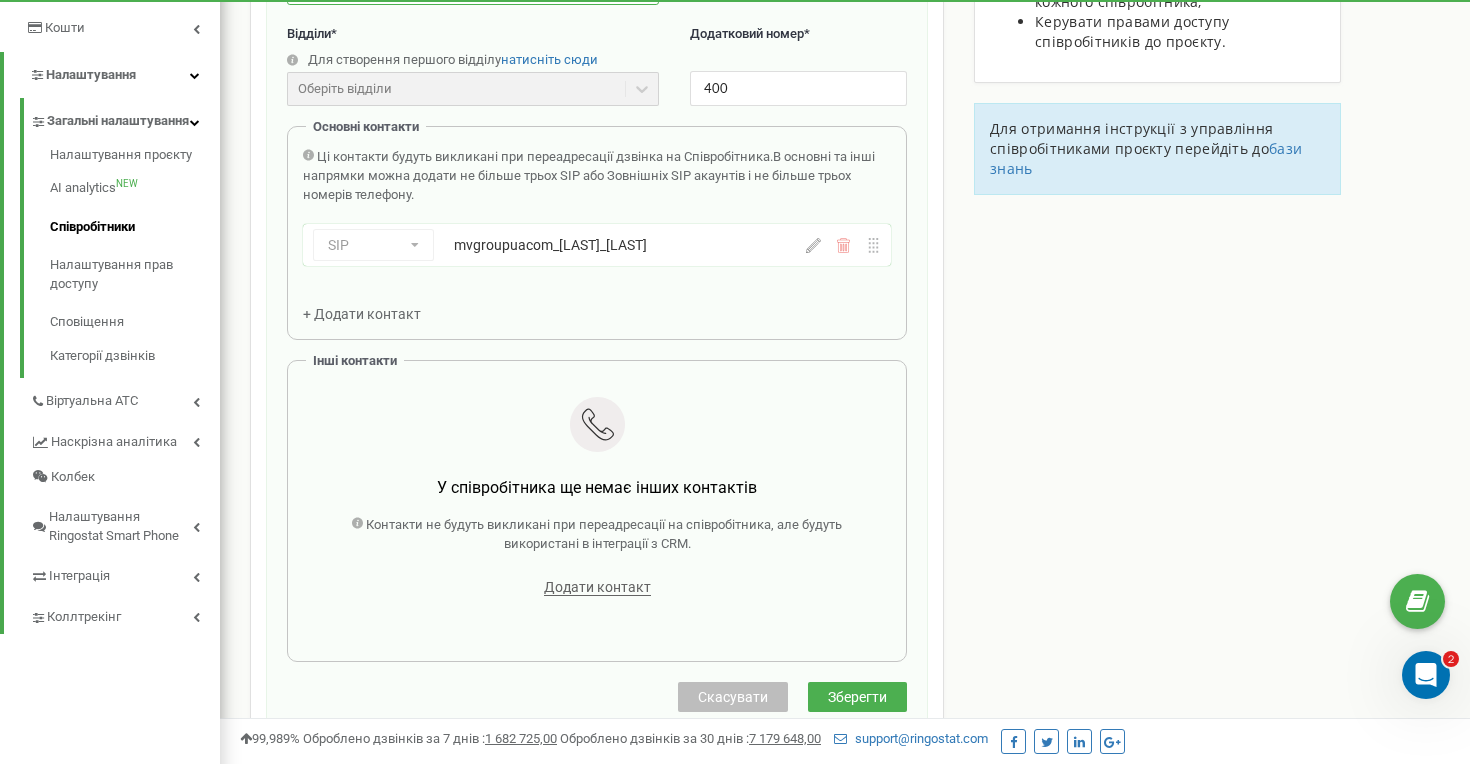 scroll, scrollTop: 409, scrollLeft: 0, axis: vertical 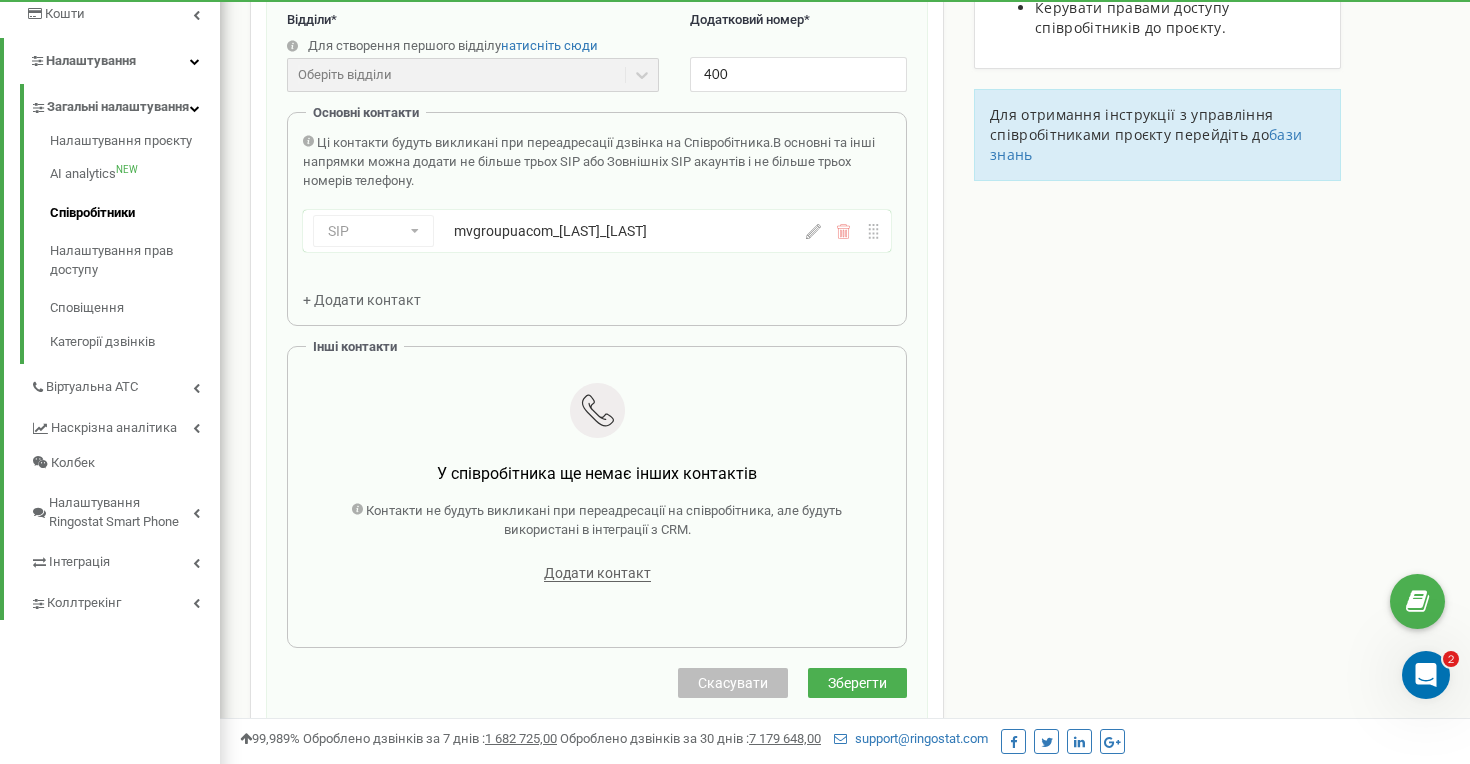type on "Бобʼюк Микола Федорович" 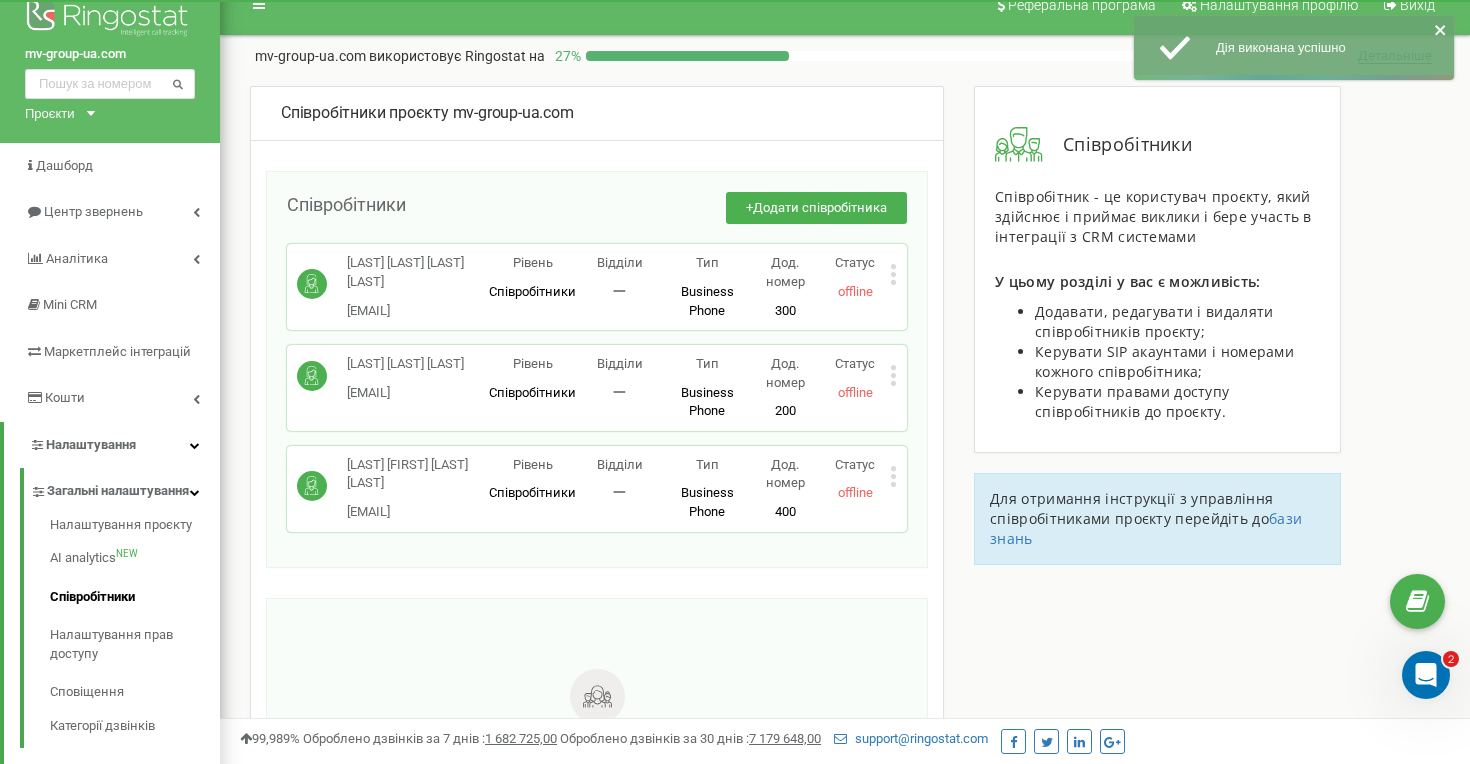 scroll, scrollTop: 23, scrollLeft: 0, axis: vertical 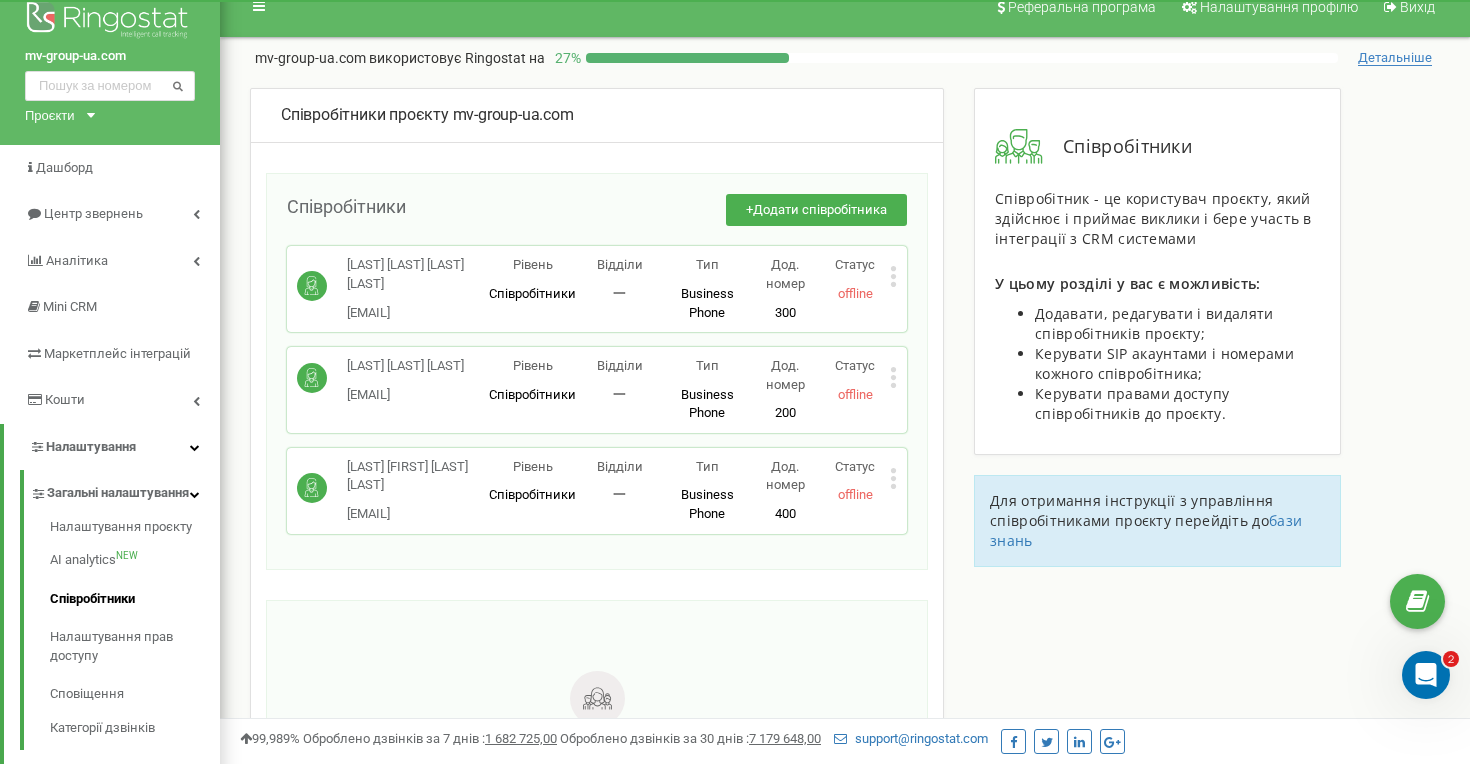 click on "Бобʼюк Микола Федорович yanakyiv0505@gmai... yanakyiv0505@gmail.com Рівень Співробітники Відділи 一 Тип Business Phone Повноцінне робоче місце співробітника з усіма можливостями, дозволяє використовувати Ringostat Smart Phone і прив'язати зовнішні номери співробітника. Дод. номер 400 Статус offline Редагувати   Видалити співробітника Копіювати SIP Копіювати Email Копіювати ID ( 448806 )" at bounding box center (597, 491) 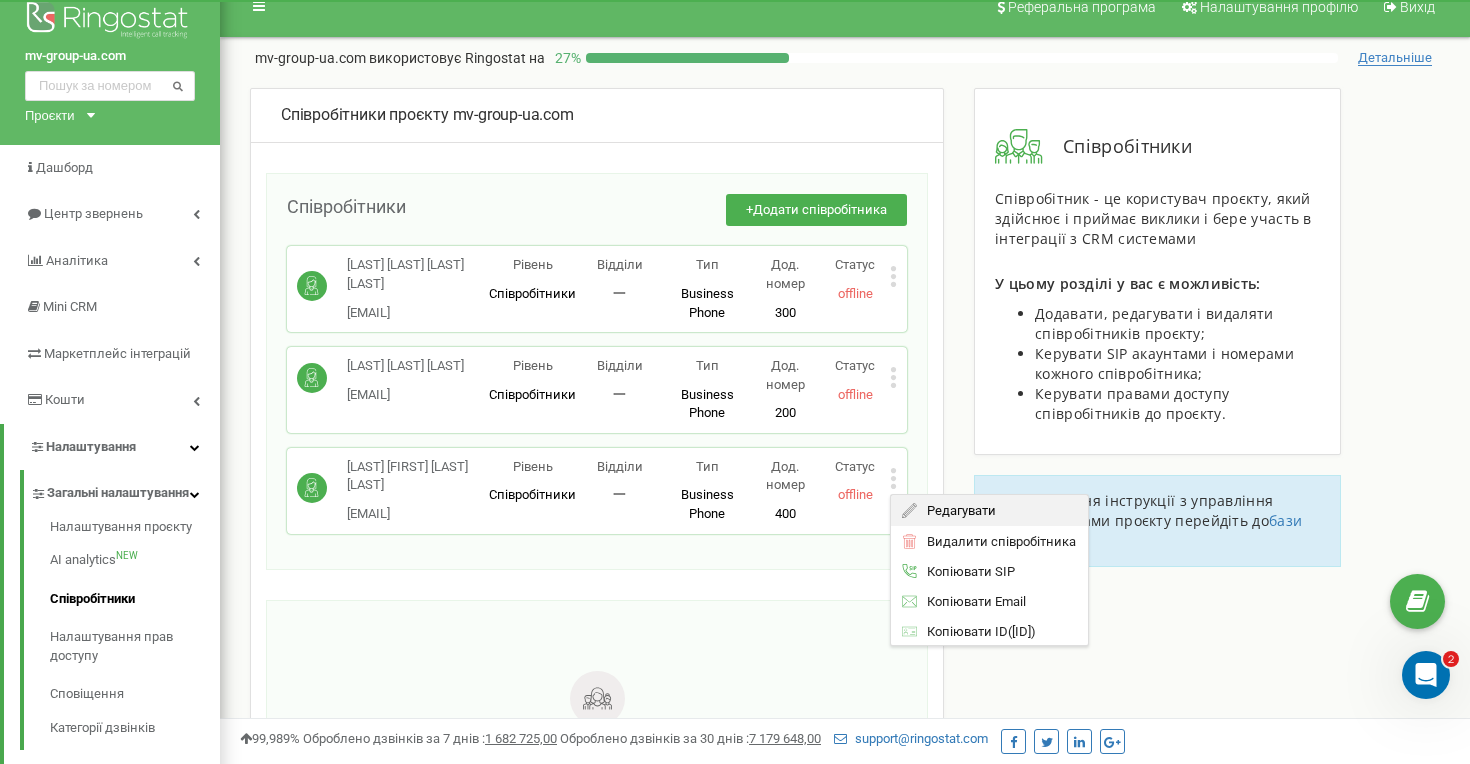 click on "Редагувати" at bounding box center (957, 510) 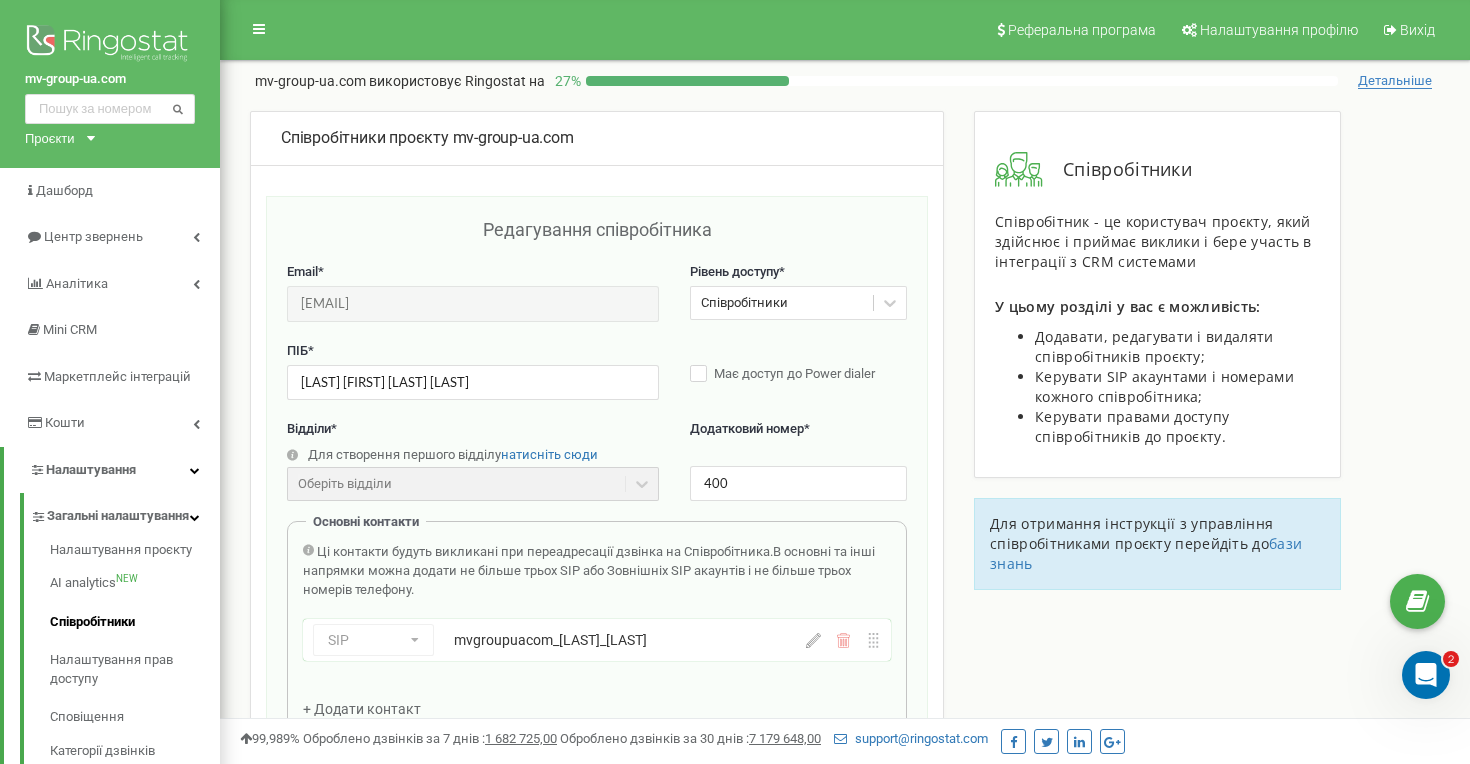 scroll, scrollTop: 0, scrollLeft: 0, axis: both 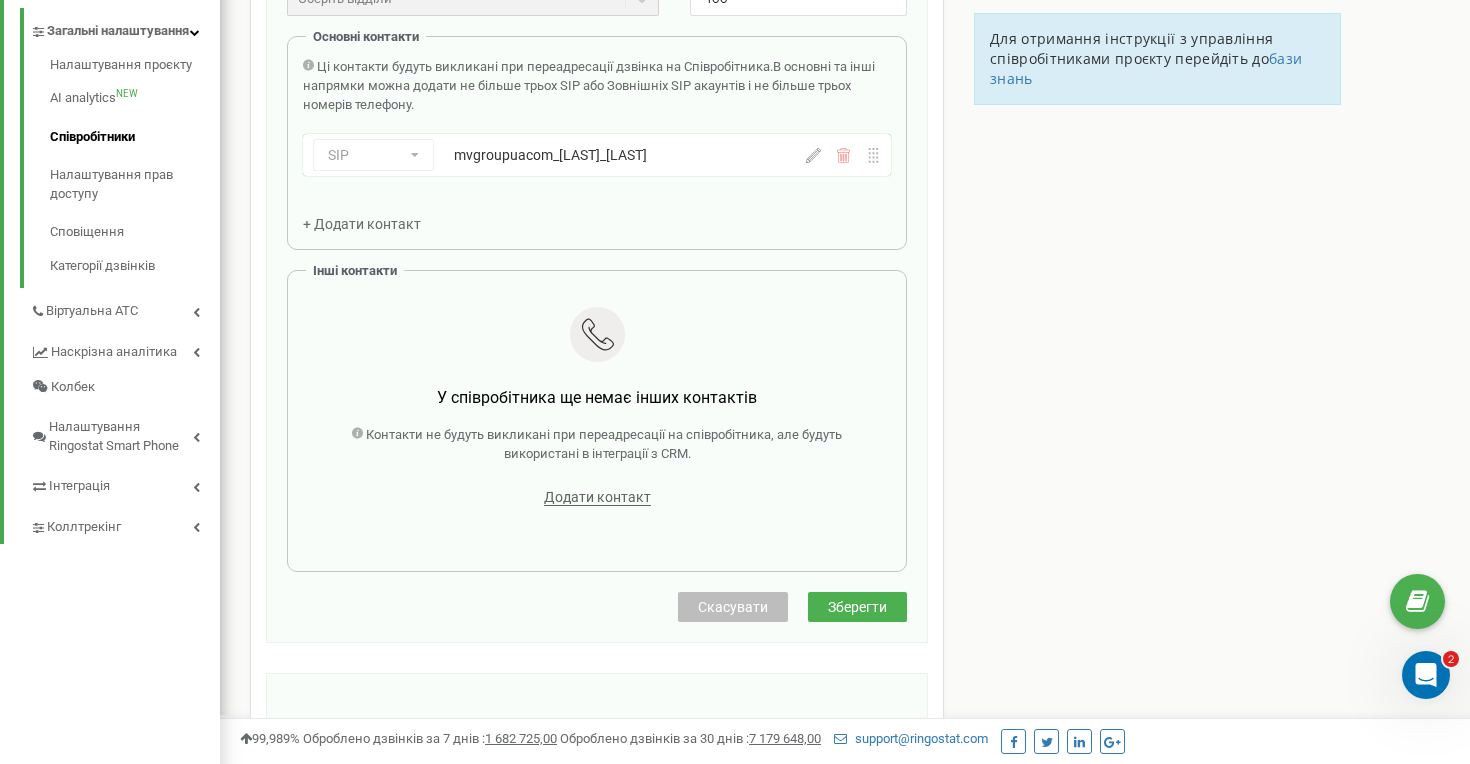 click on "Зберегти" at bounding box center [857, 607] 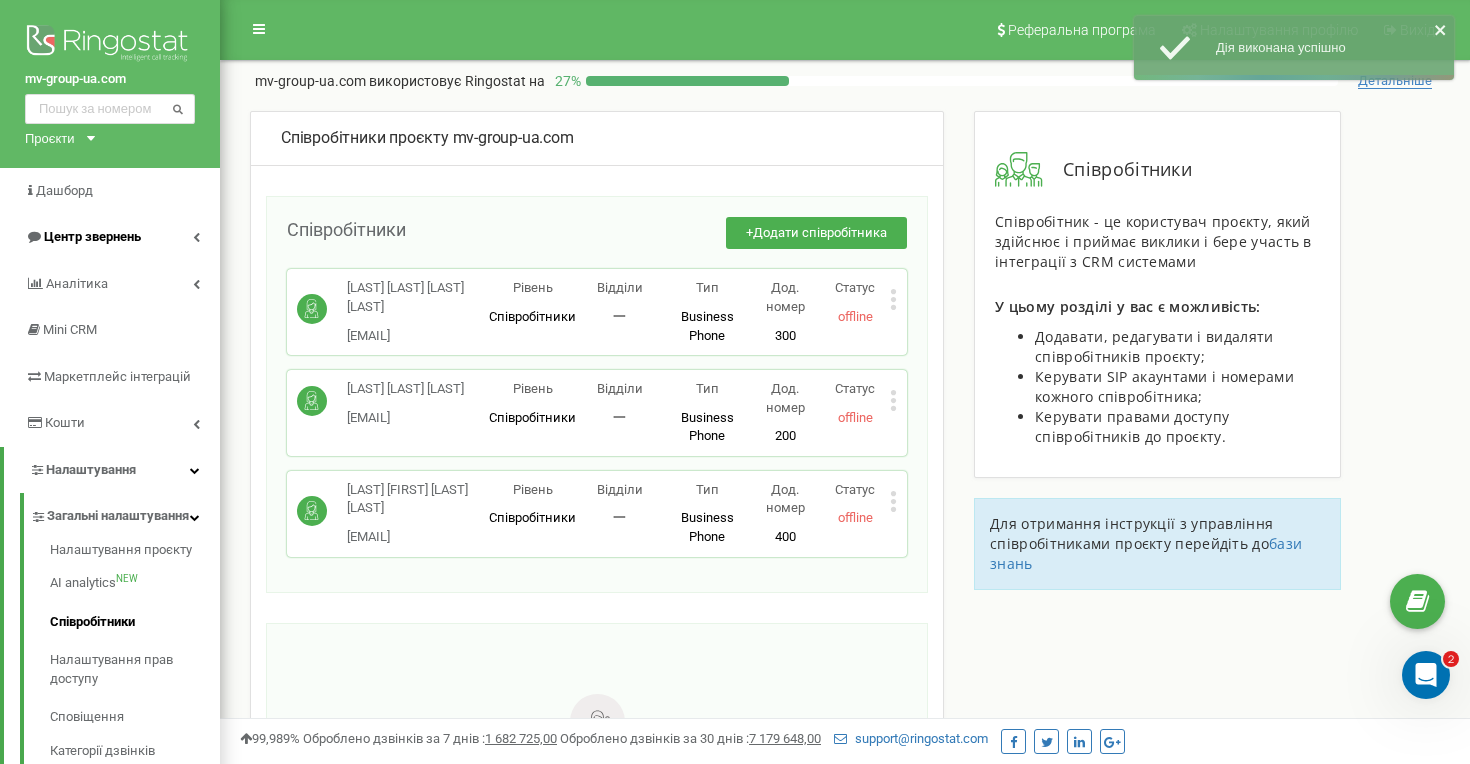 scroll, scrollTop: 0, scrollLeft: 0, axis: both 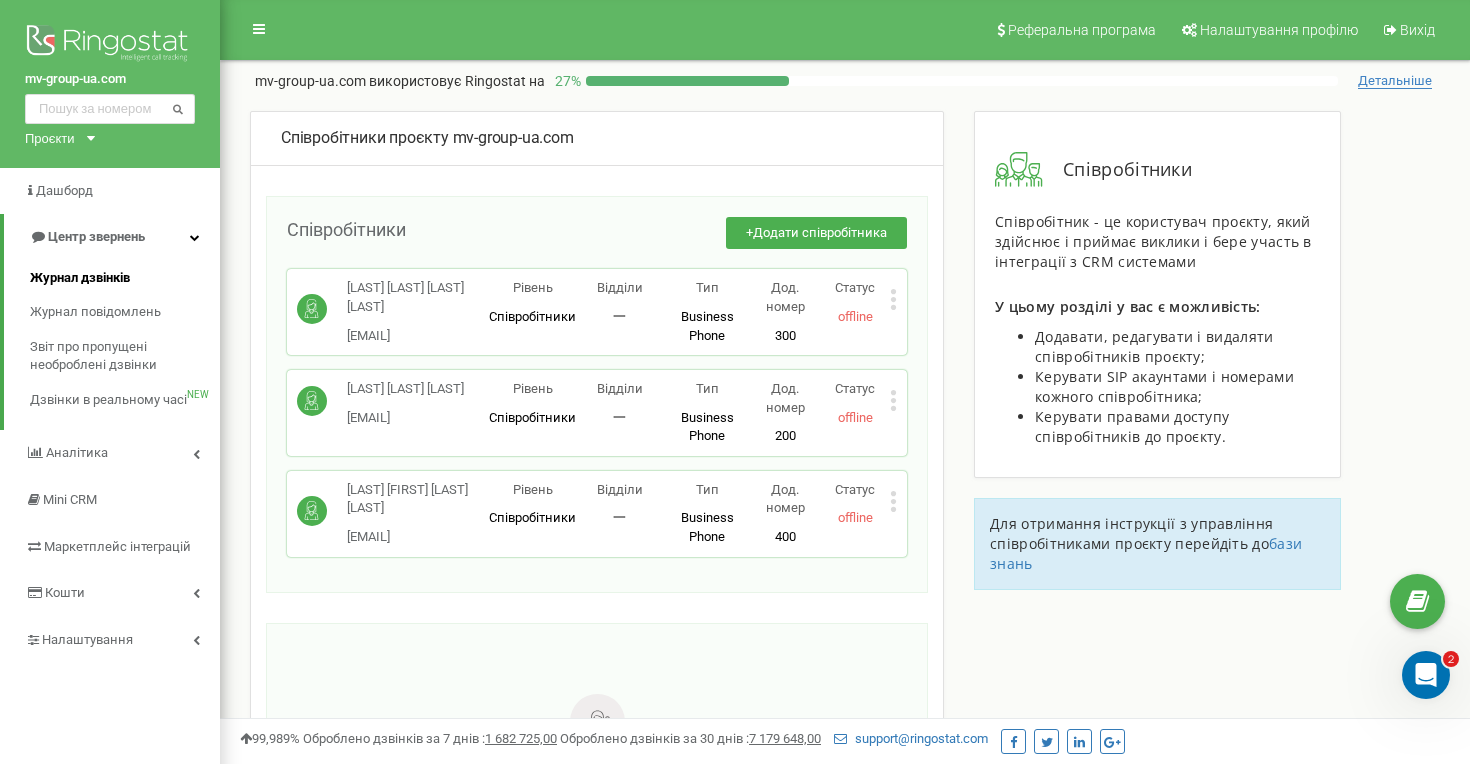click on "Журнал дзвінків" at bounding box center [125, 278] 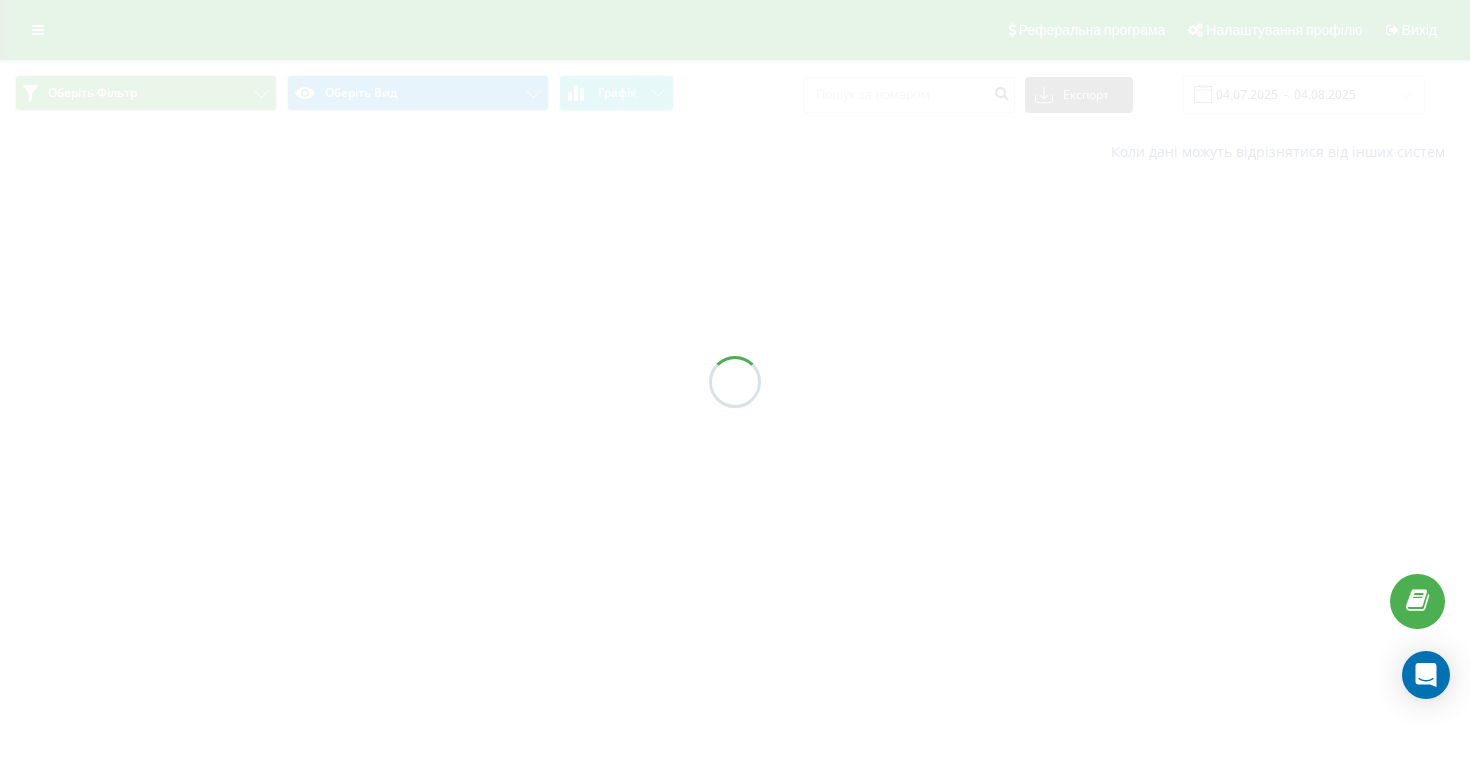 scroll, scrollTop: 0, scrollLeft: 0, axis: both 